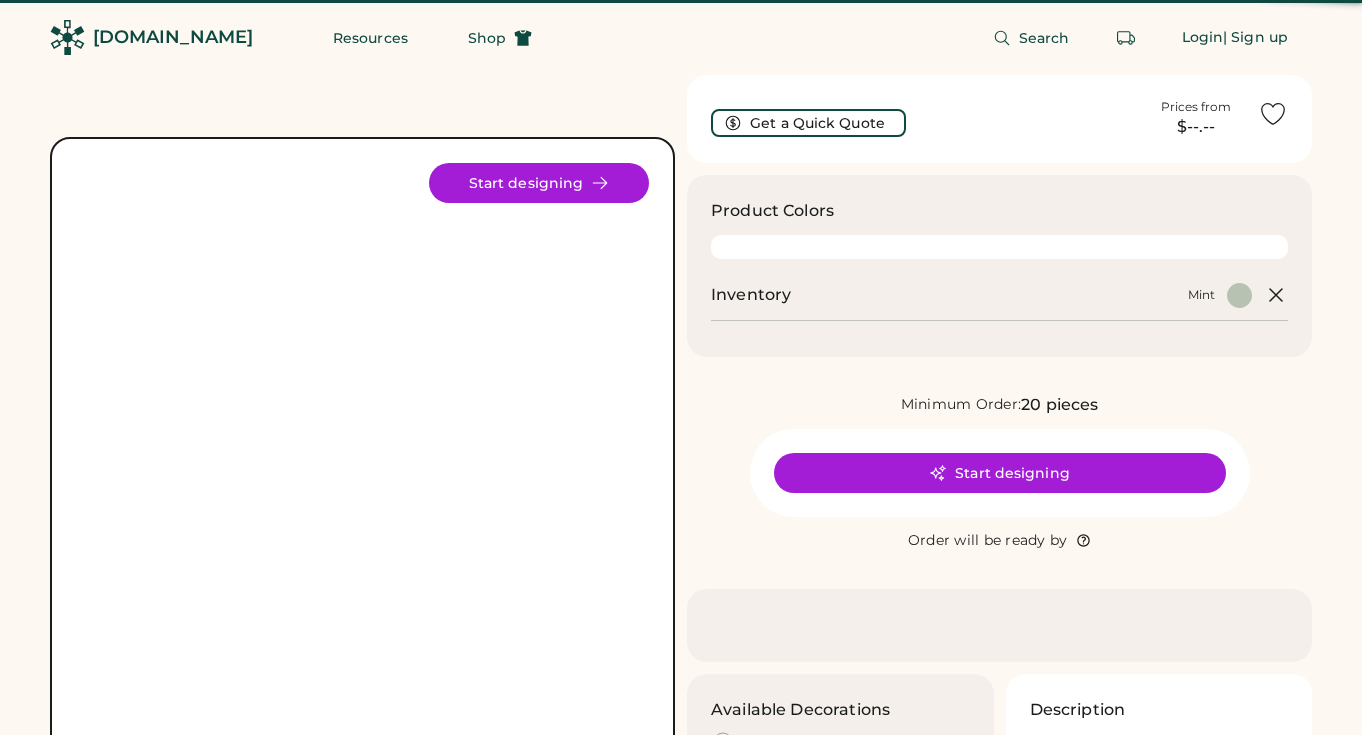 scroll, scrollTop: 0, scrollLeft: 0, axis: both 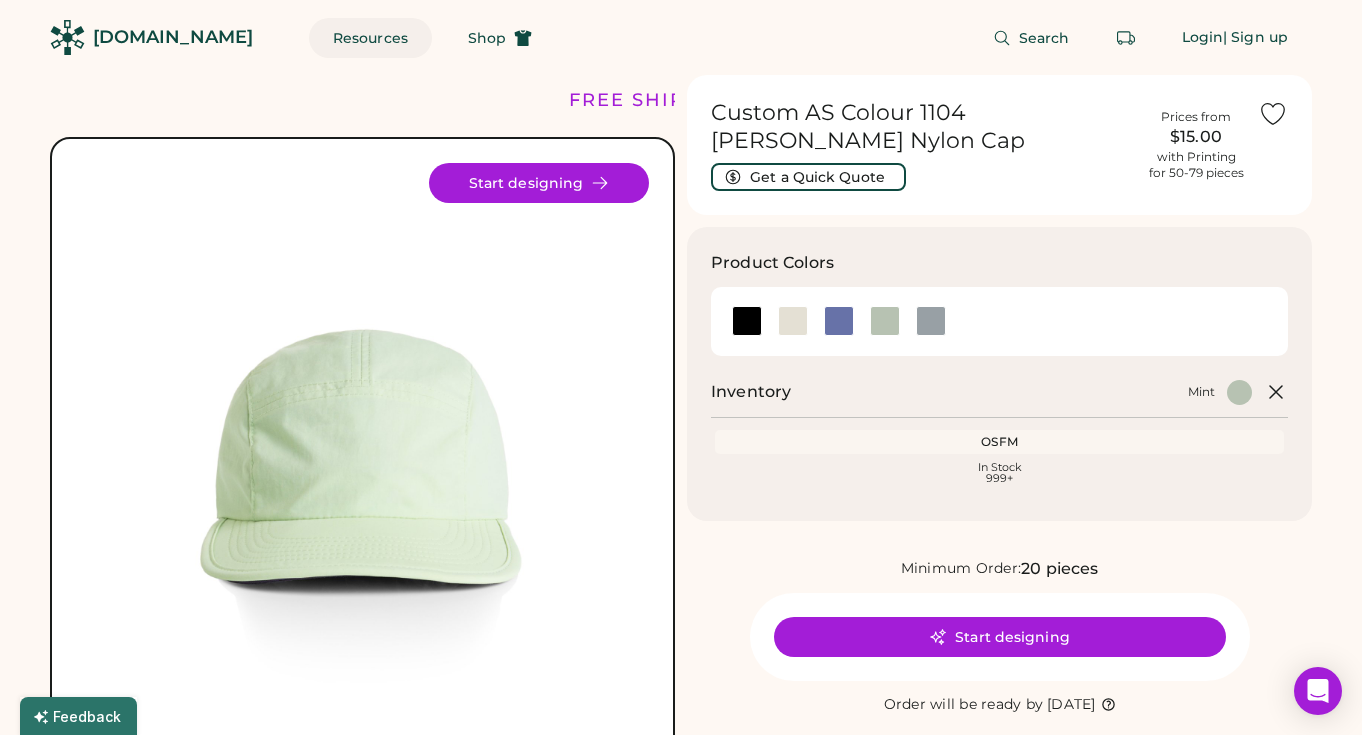 click on "Resources" at bounding box center (370, 38) 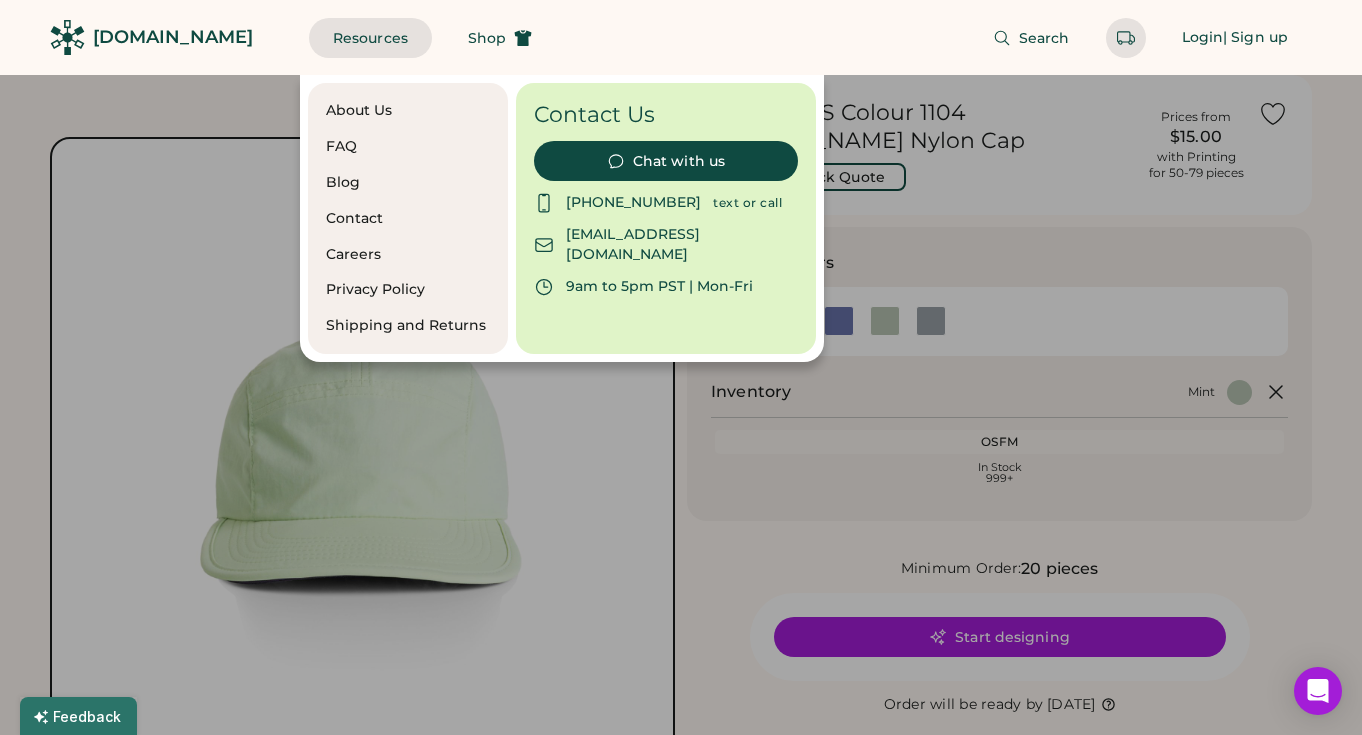 click on "Search Login  | Sign up" 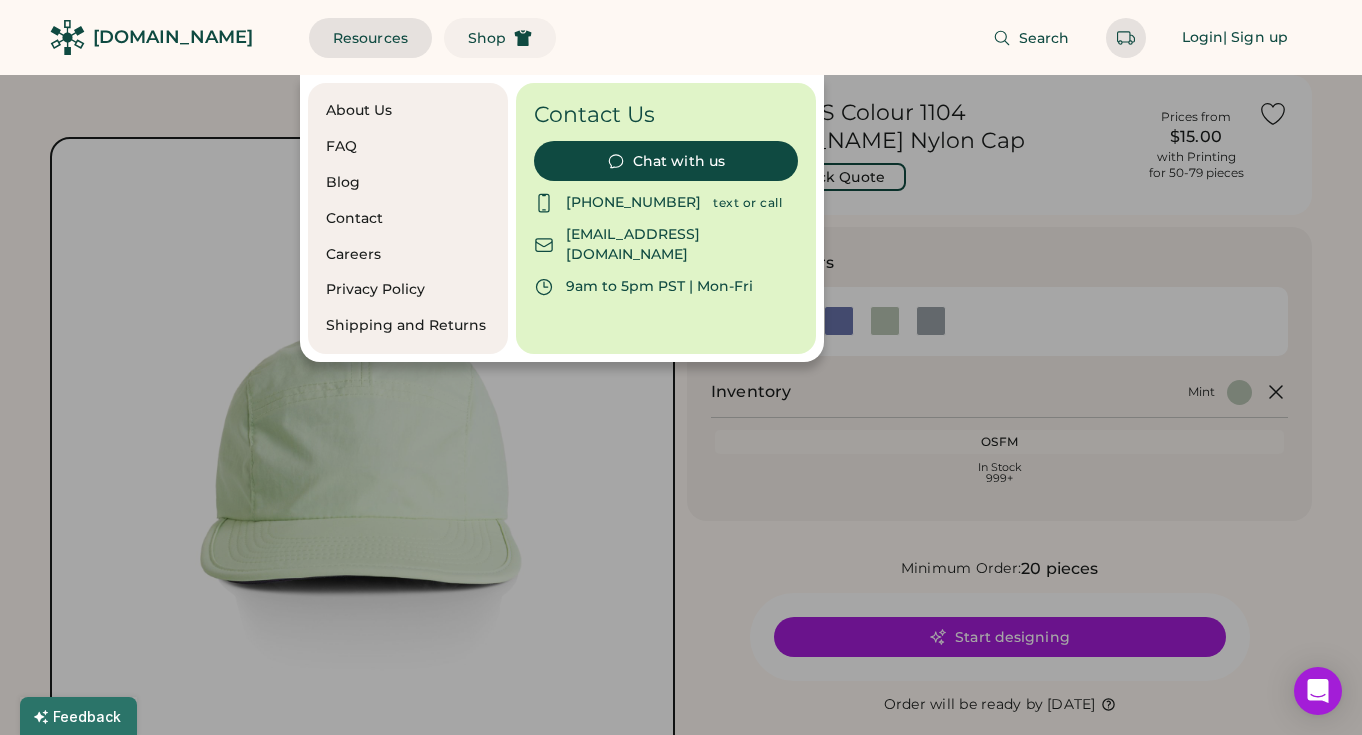 click on "Shop" at bounding box center [487, 38] 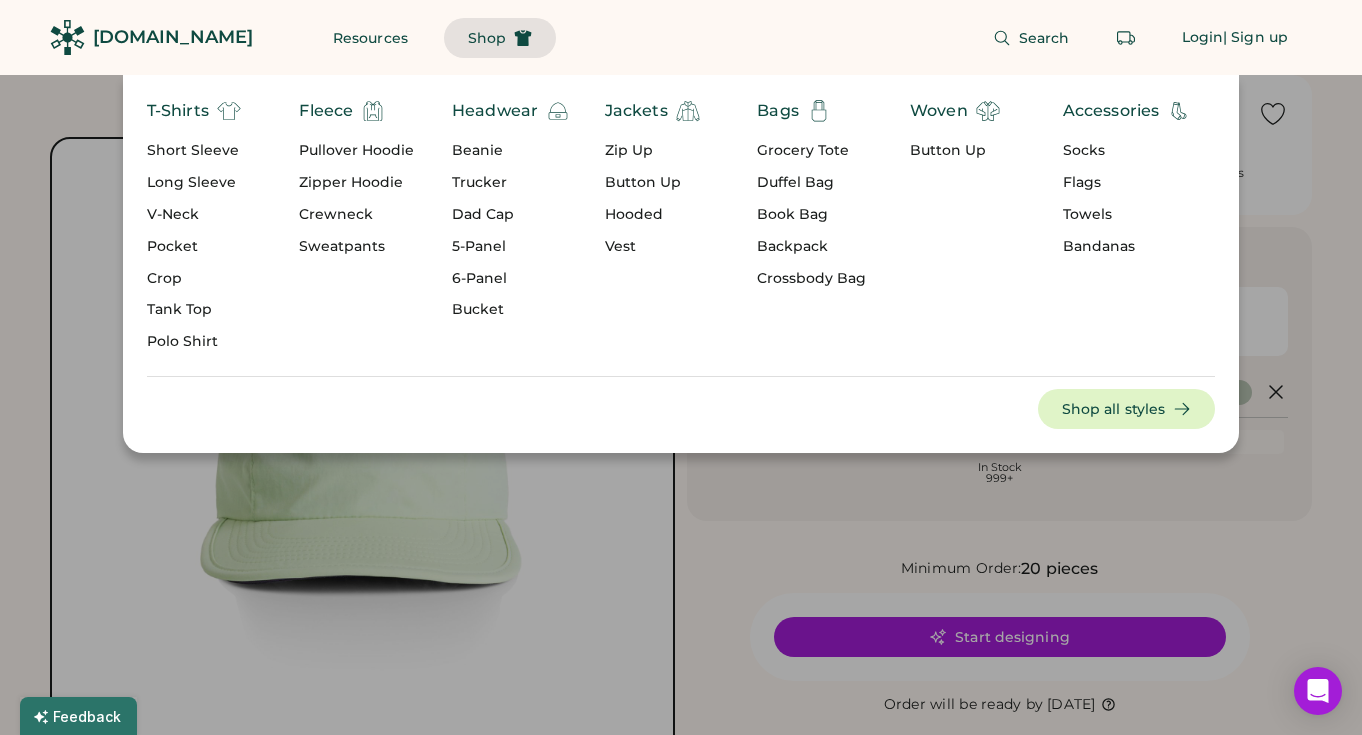 click on "Dad Cap" at bounding box center [511, 215] 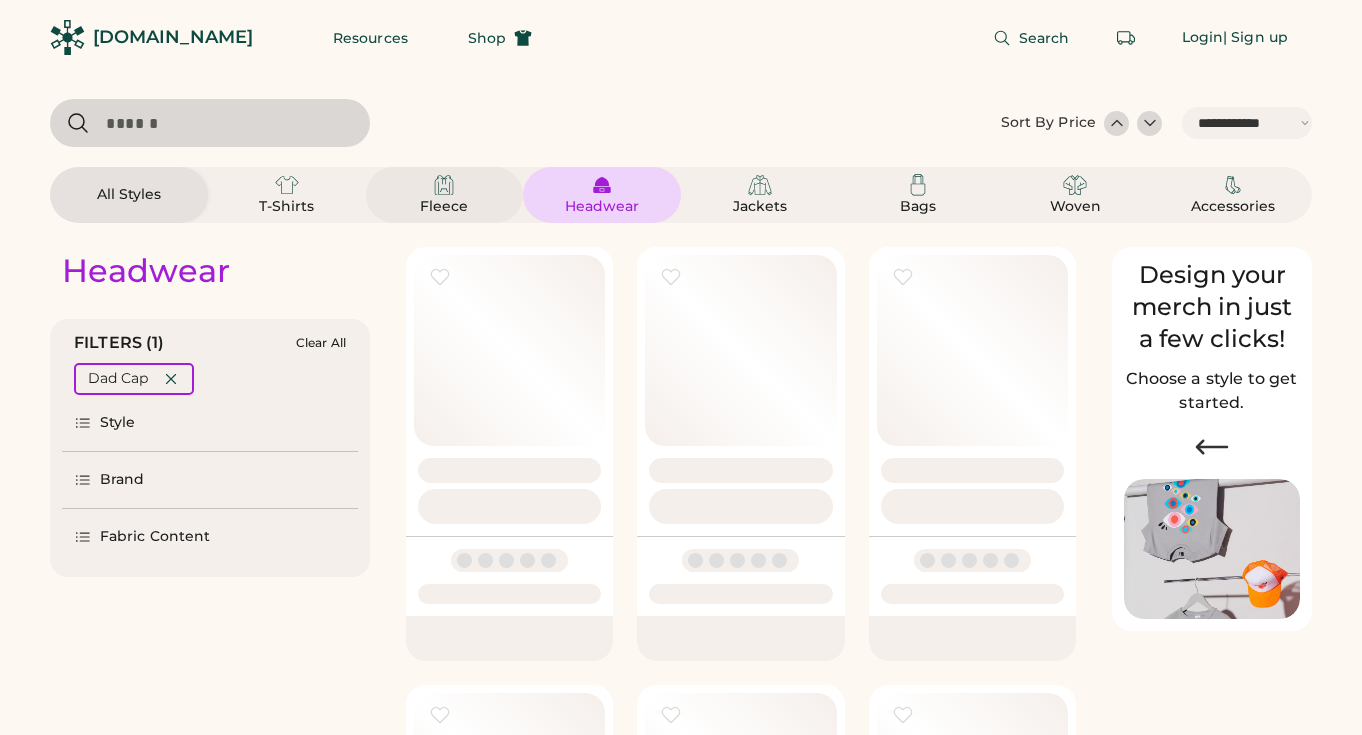 select on "*****" 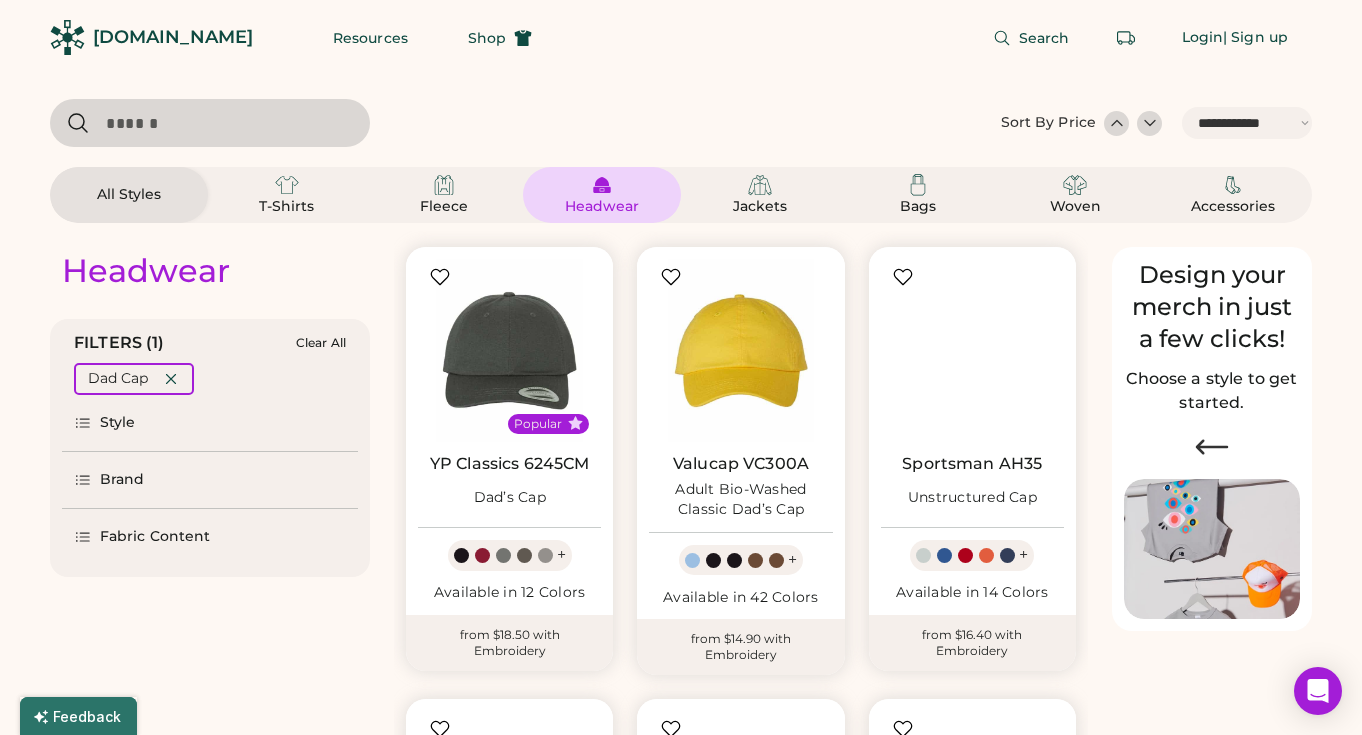 scroll, scrollTop: 0, scrollLeft: 0, axis: both 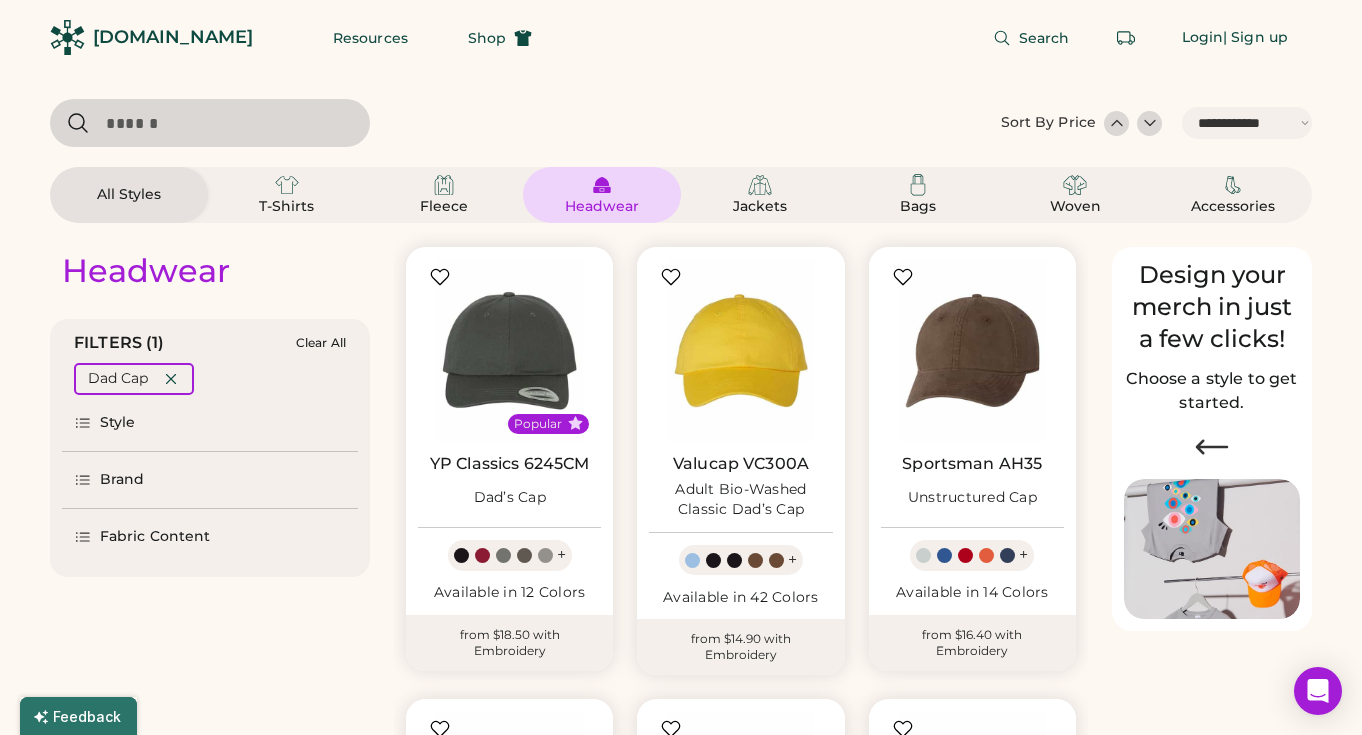 click on "Fabric Content" at bounding box center (155, 537) 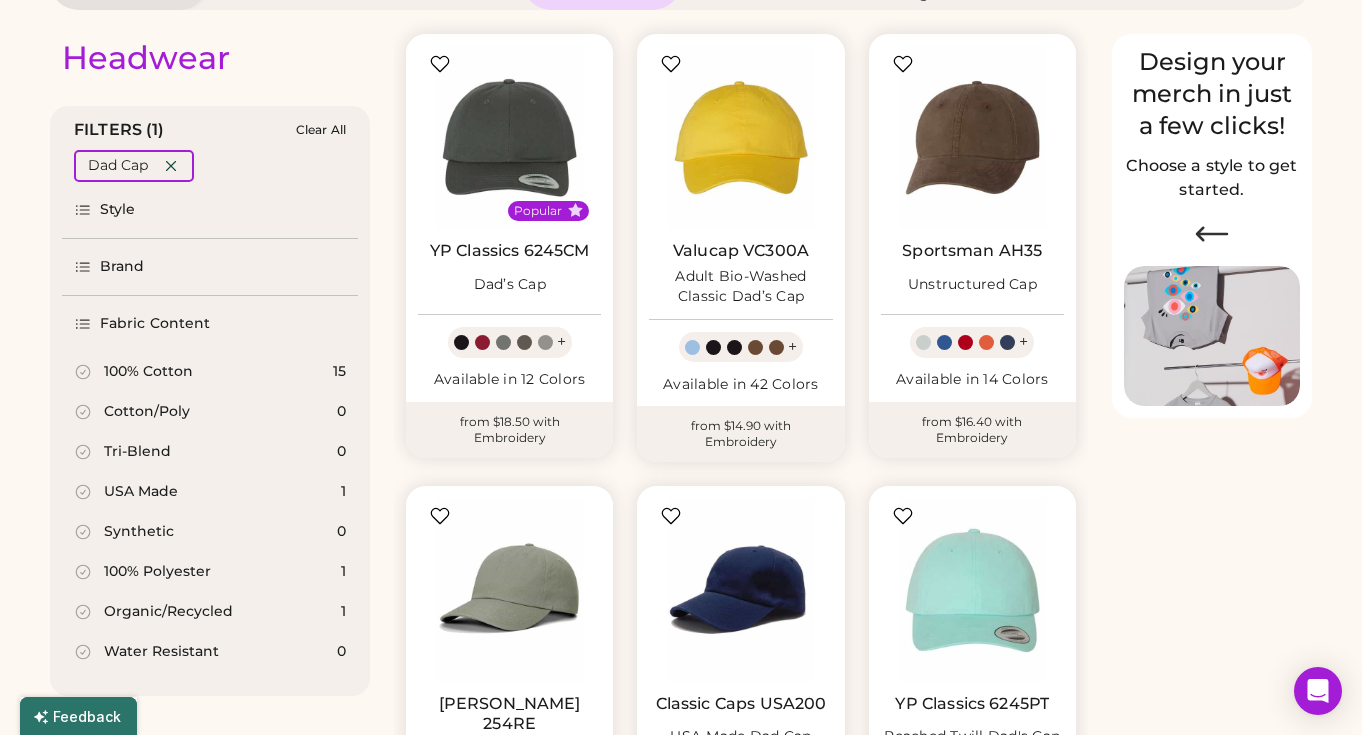 scroll, scrollTop: 221, scrollLeft: 0, axis: vertical 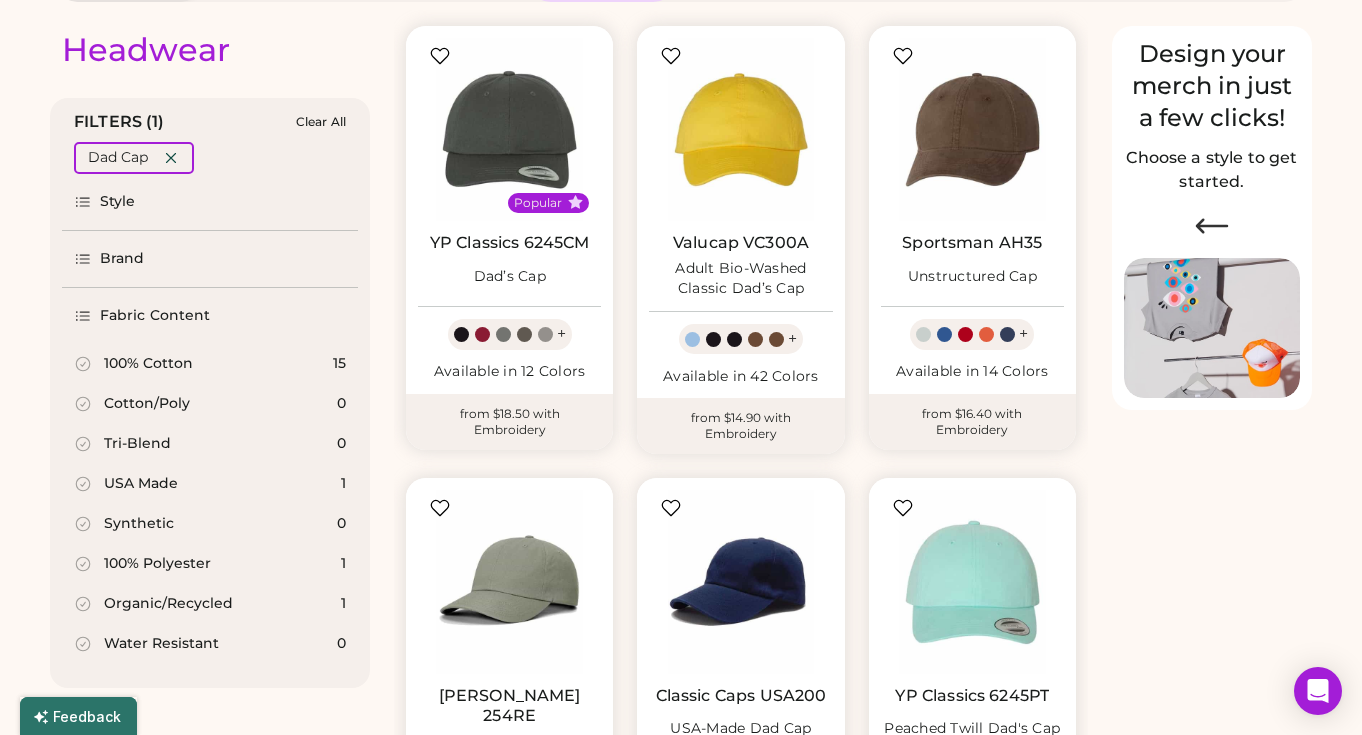 click 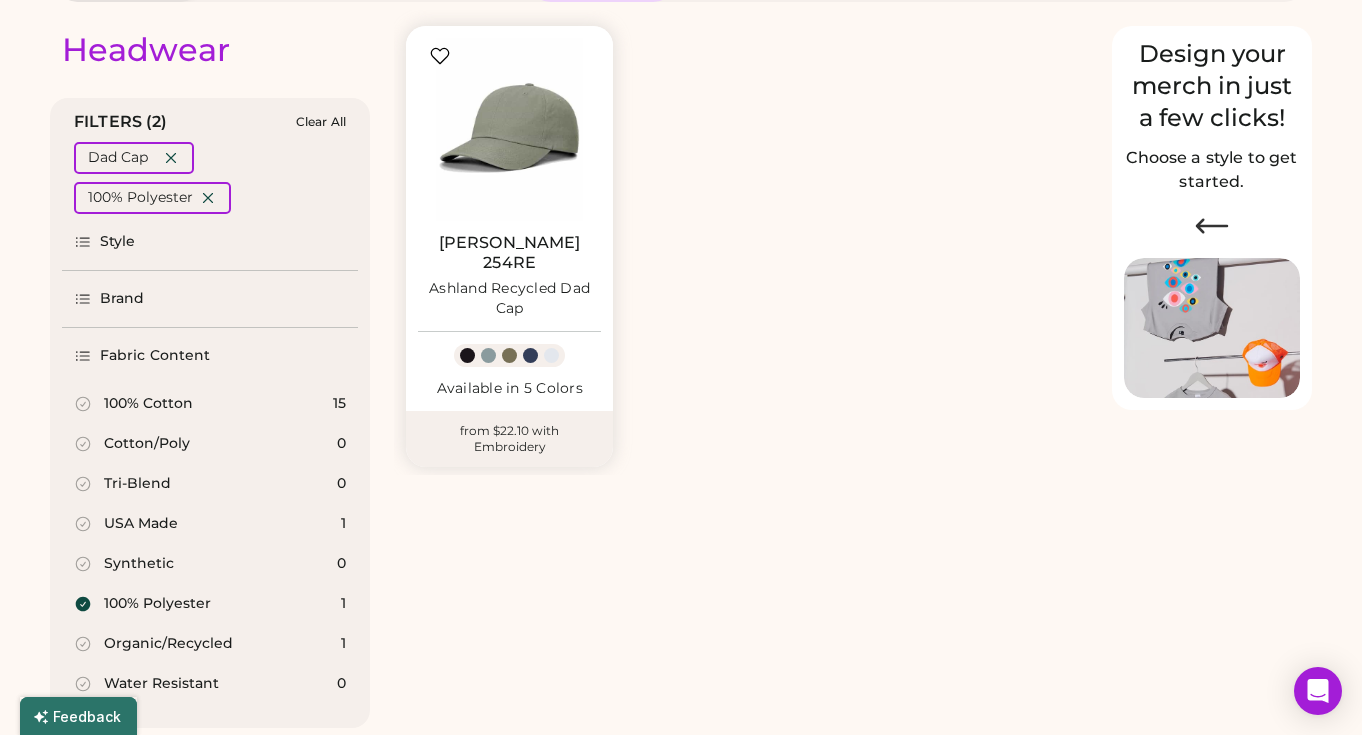click 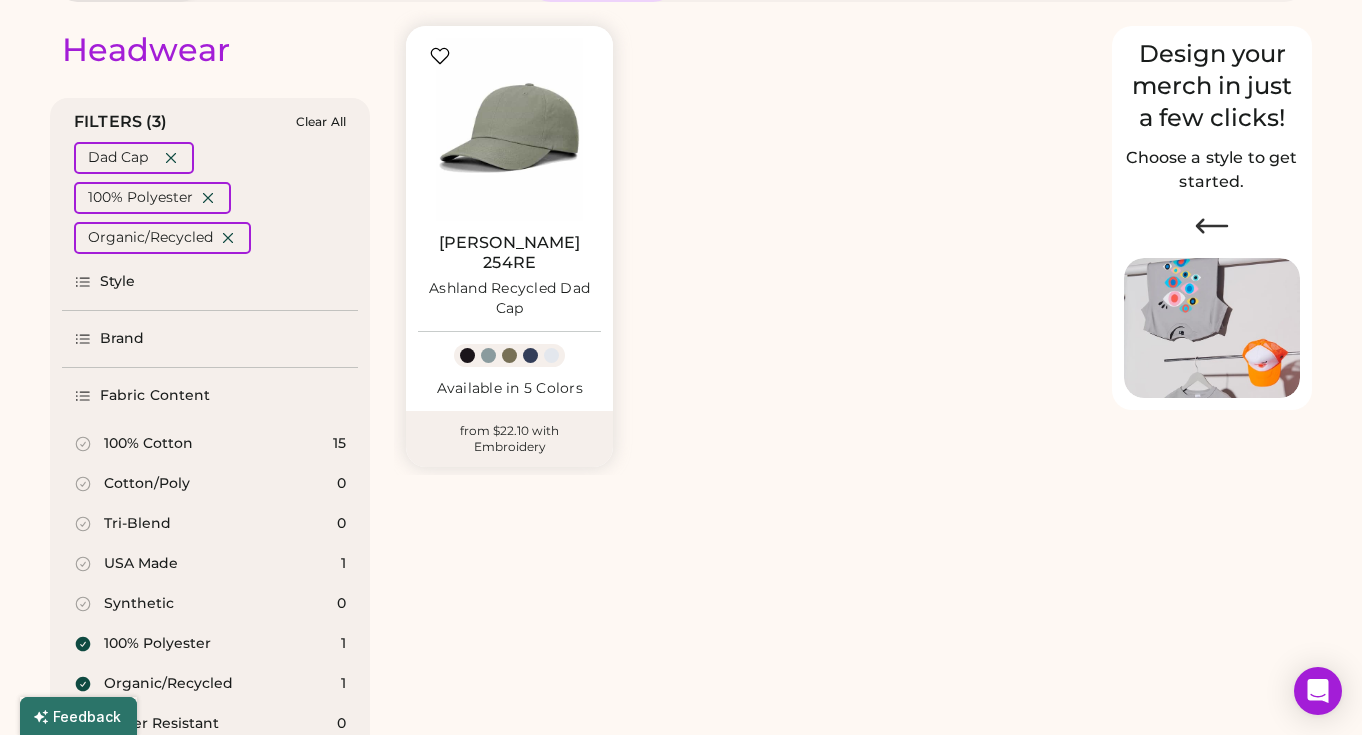 click 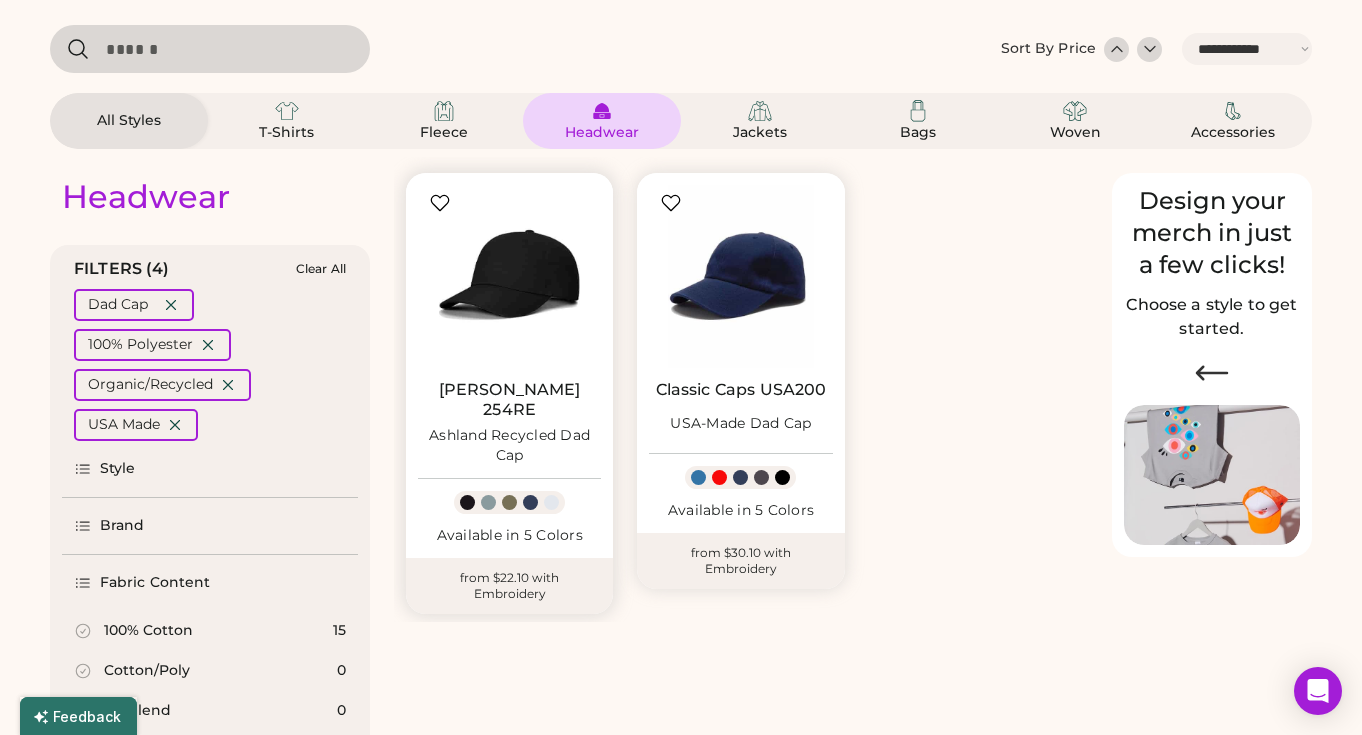scroll, scrollTop: 69, scrollLeft: 0, axis: vertical 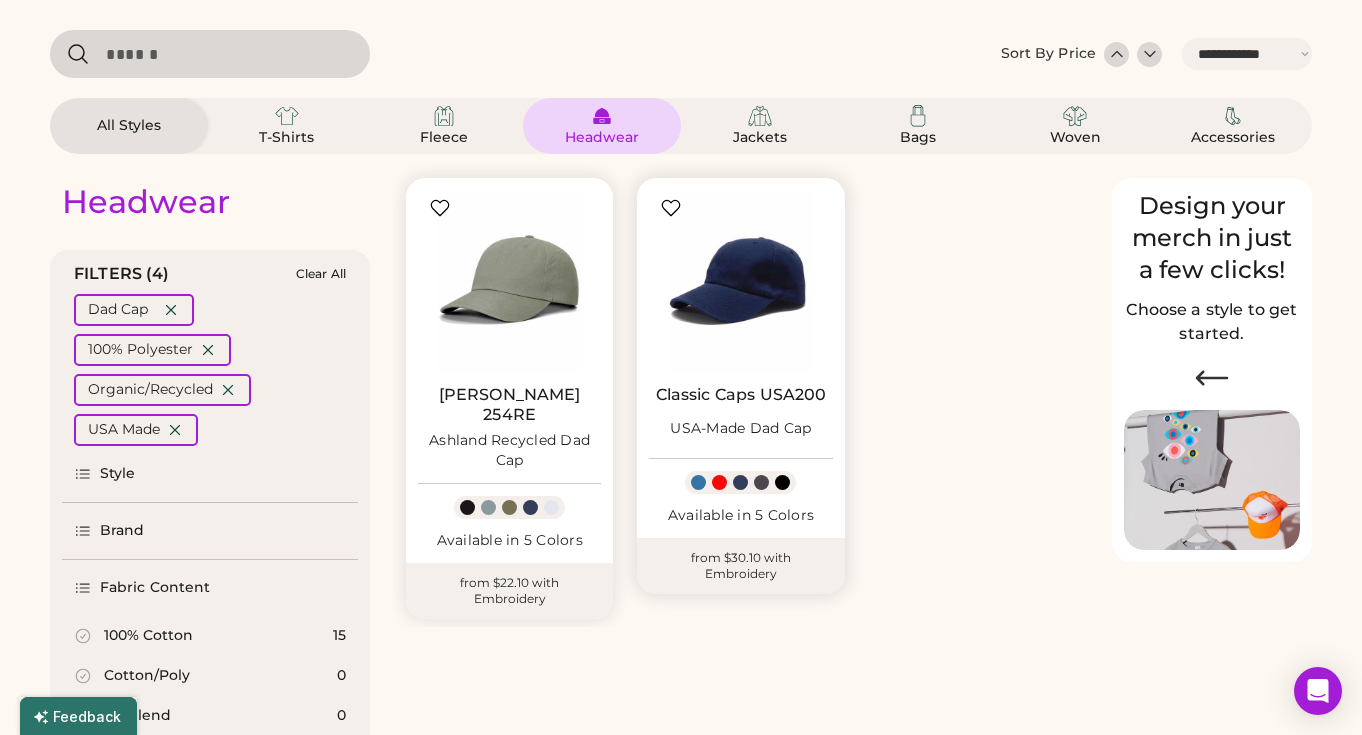 click on "USA-Made Dad Cap" at bounding box center (740, 429) 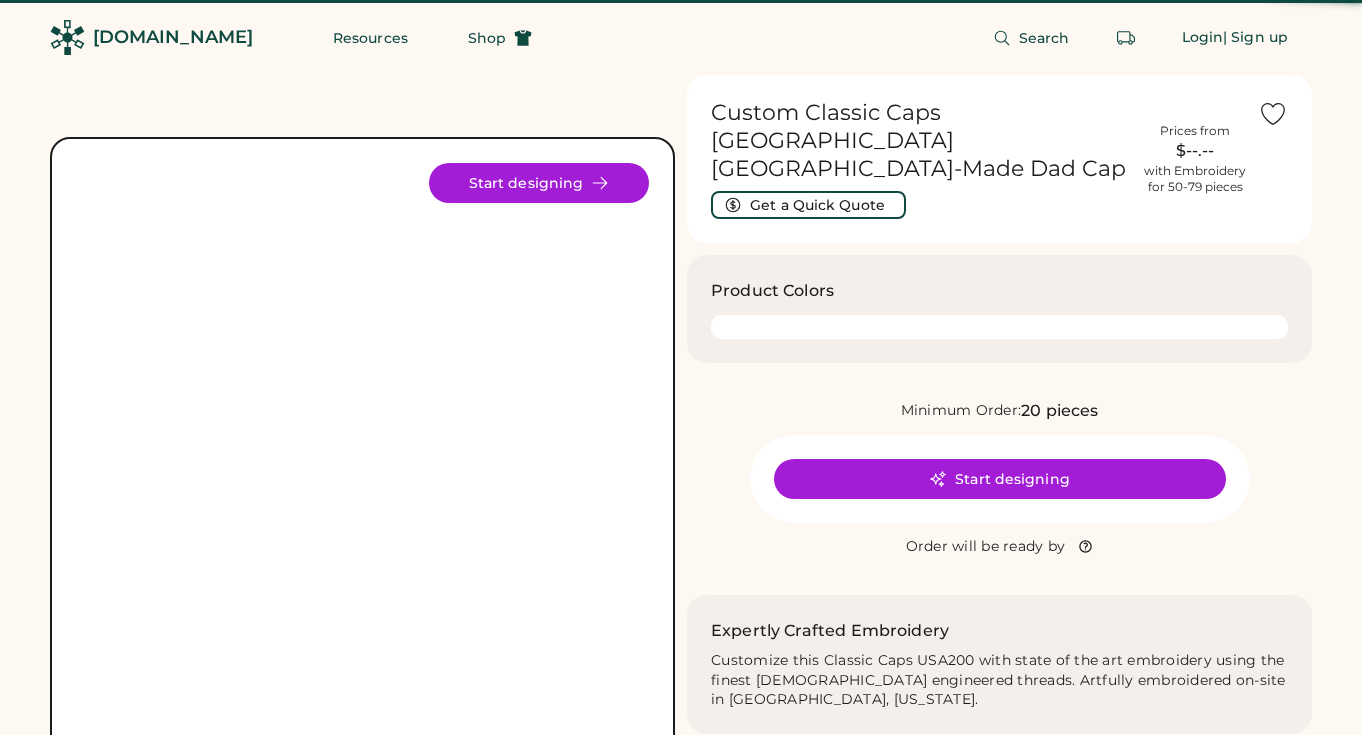 scroll, scrollTop: 0, scrollLeft: 0, axis: both 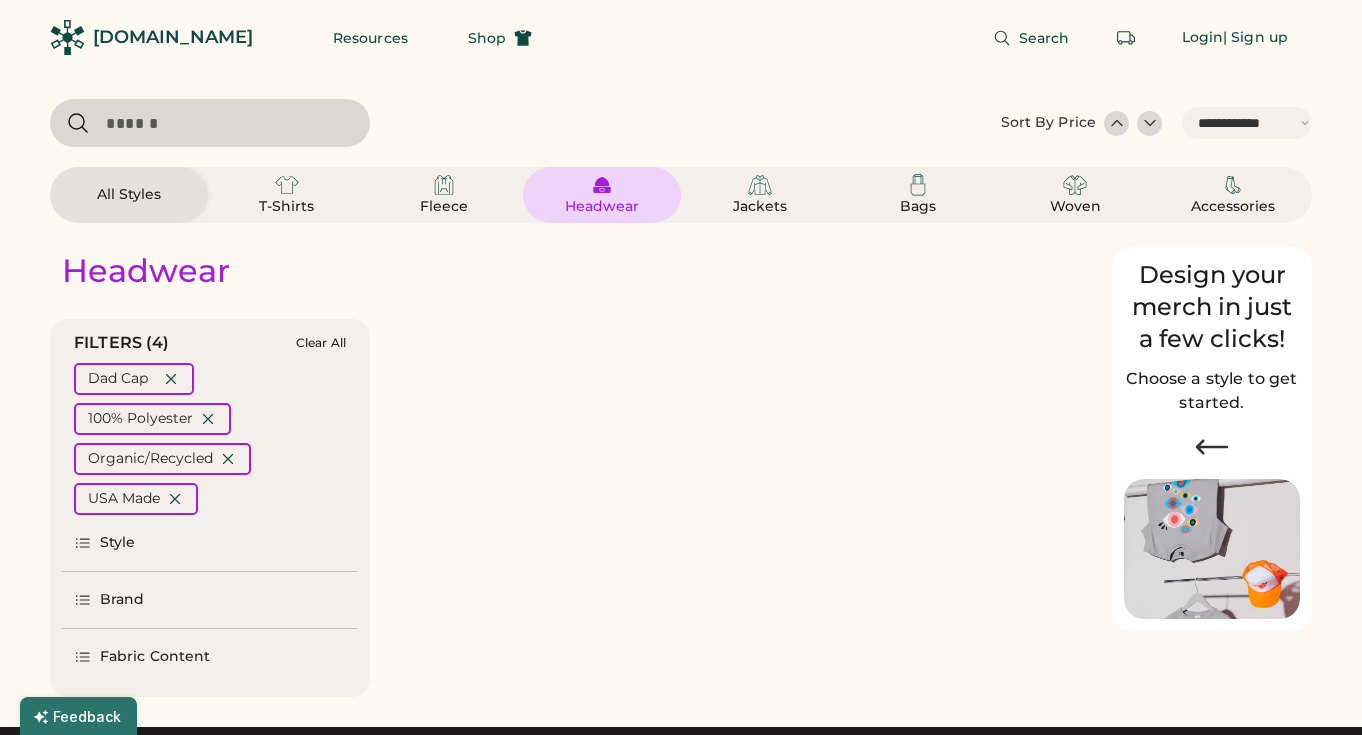 select on "*****" 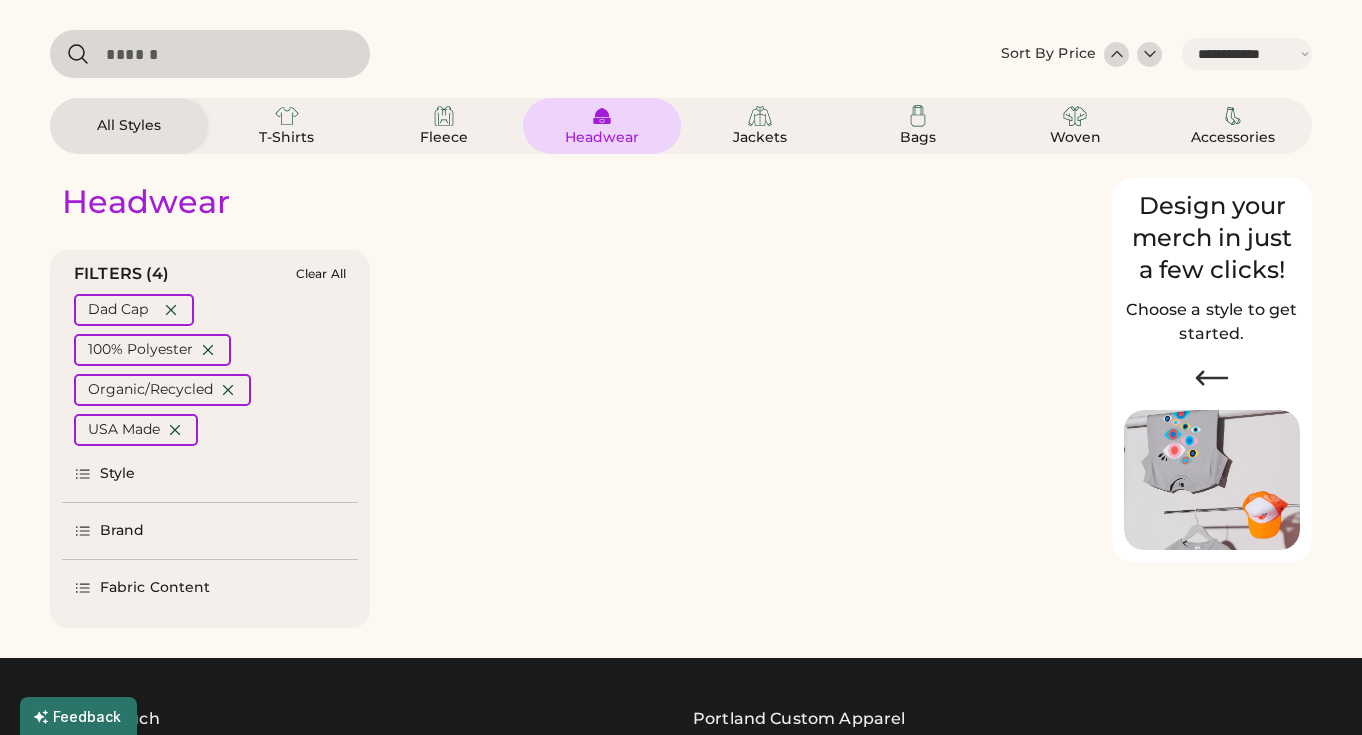 scroll, scrollTop: 0, scrollLeft: 0, axis: both 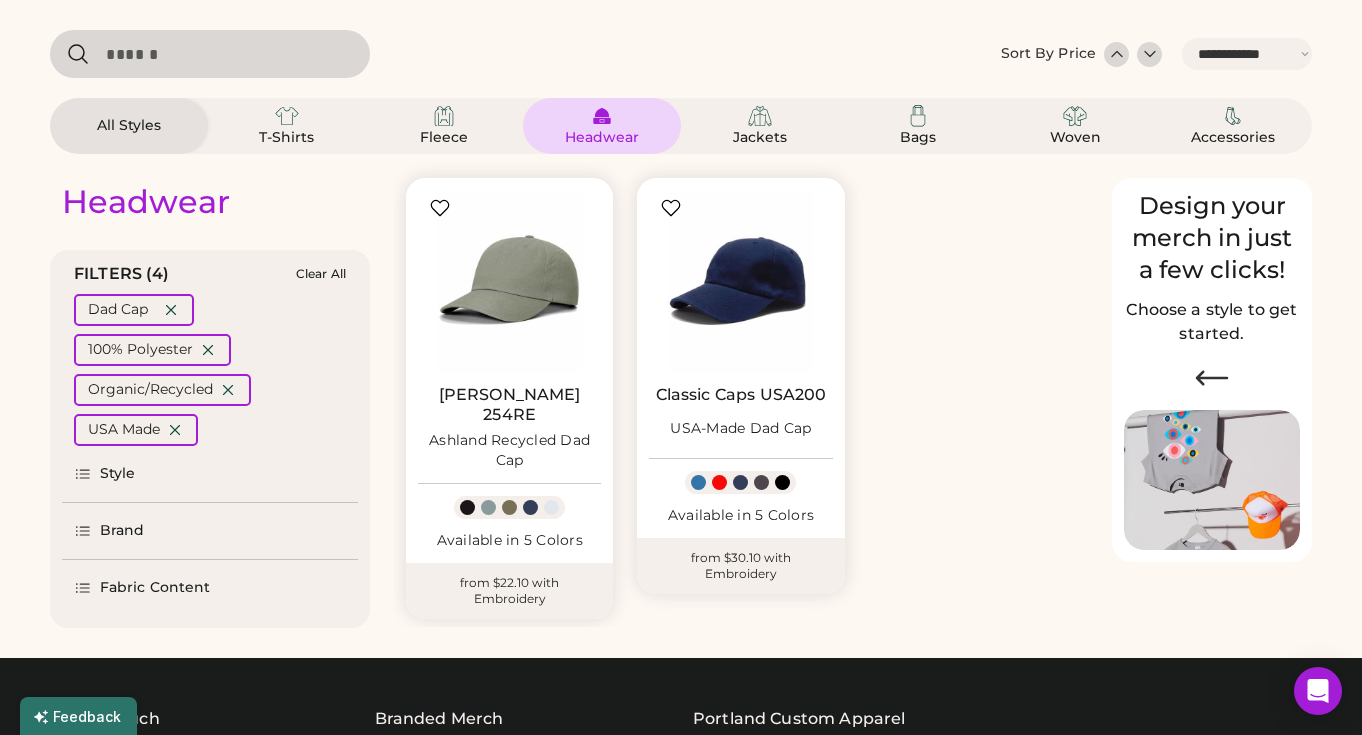 click on "Headwear" at bounding box center (602, 138) 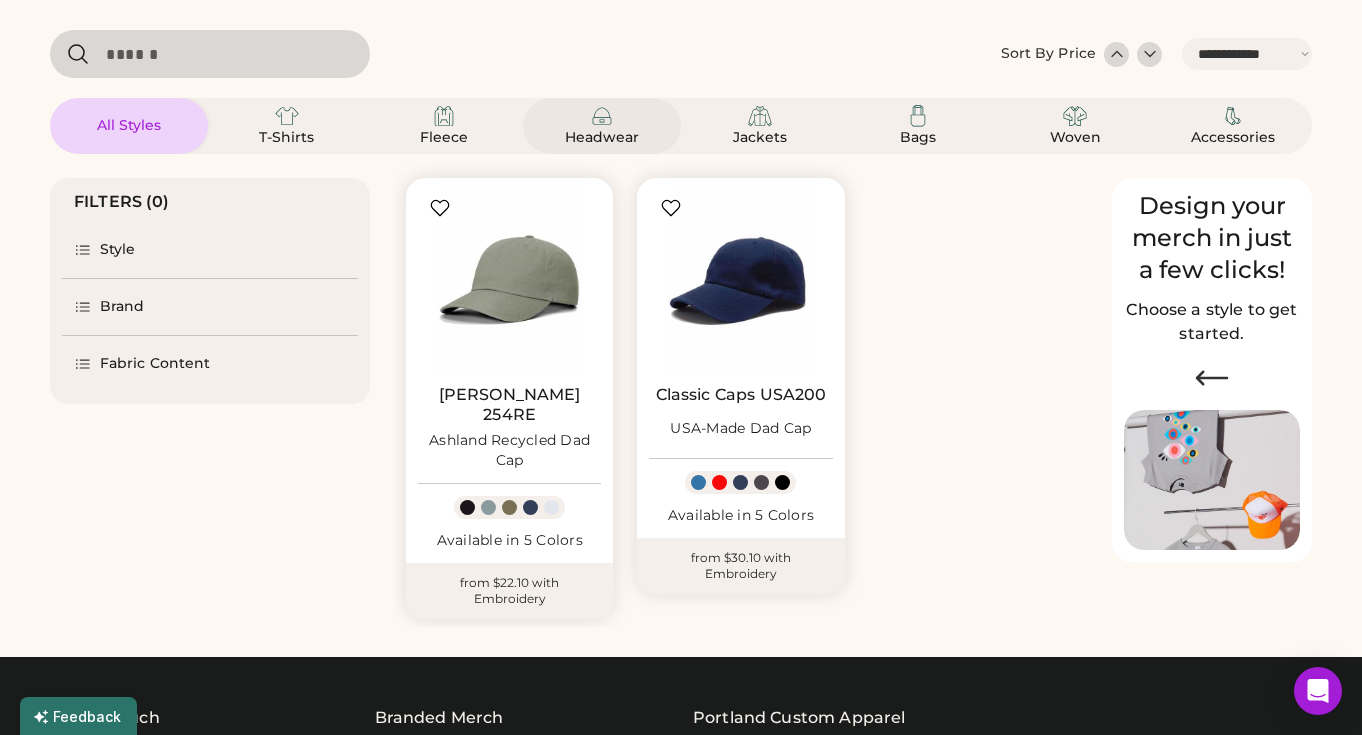 select on "*" 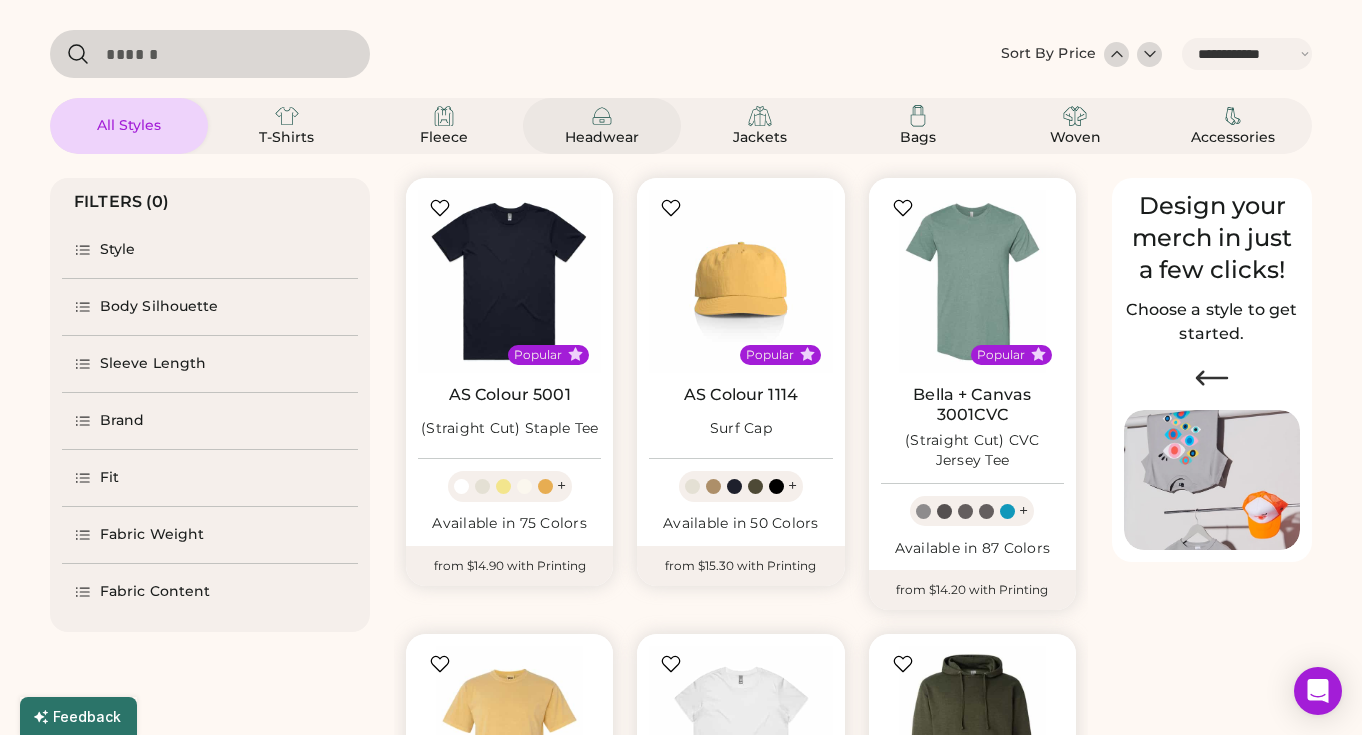 click 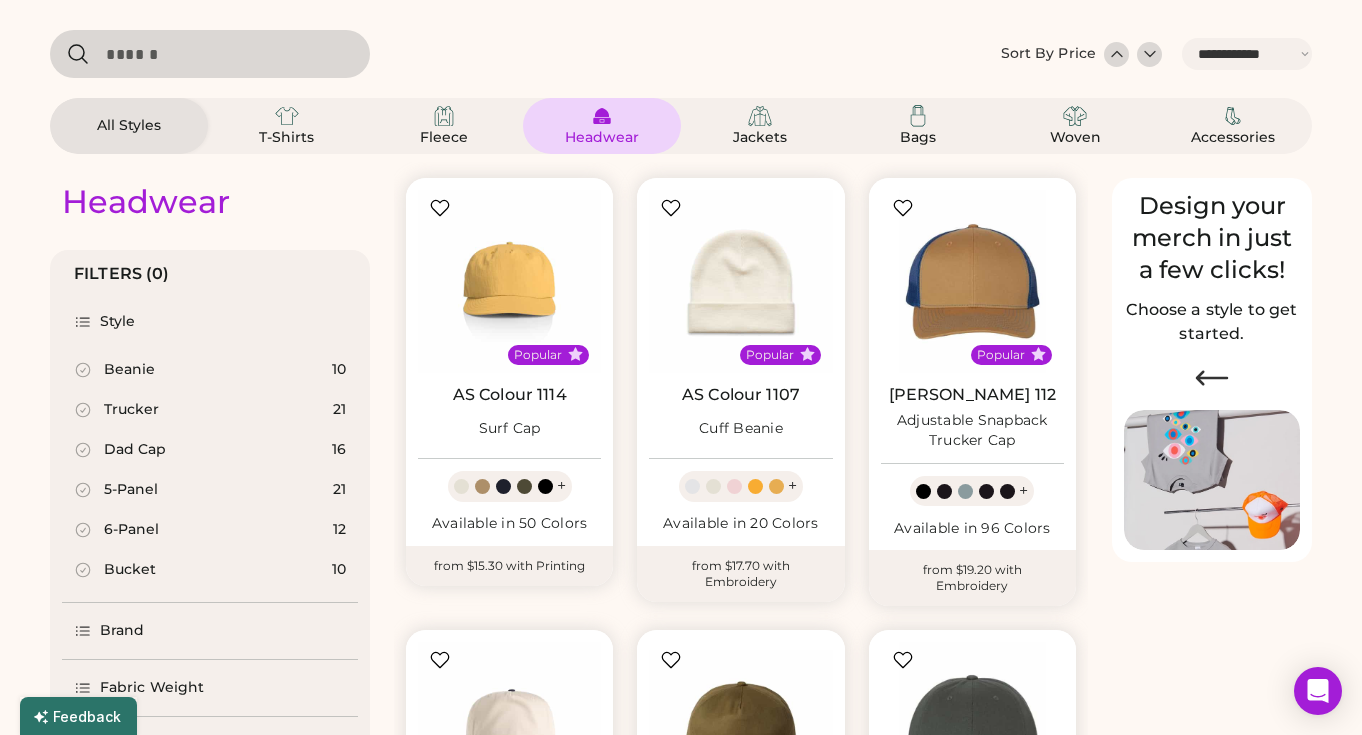 click on "5-Panel" at bounding box center (131, 490) 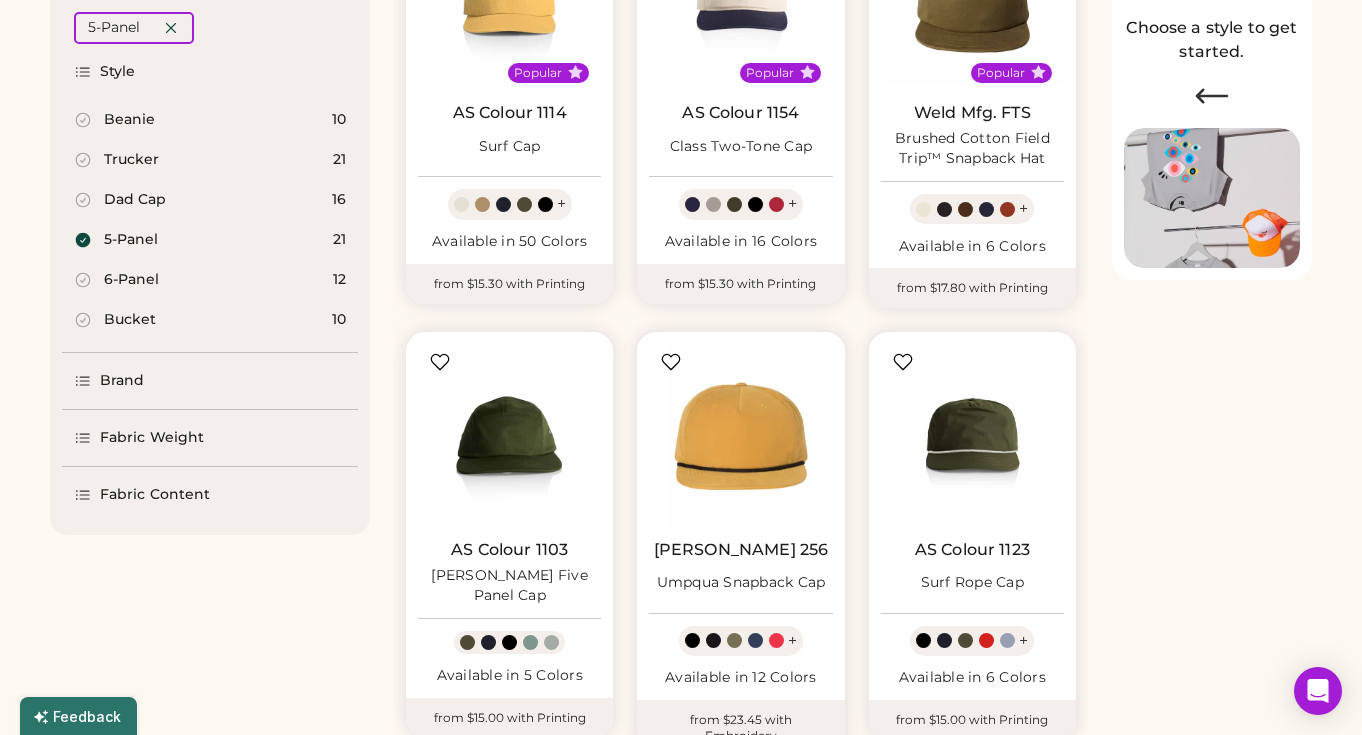 scroll, scrollTop: 382, scrollLeft: 0, axis: vertical 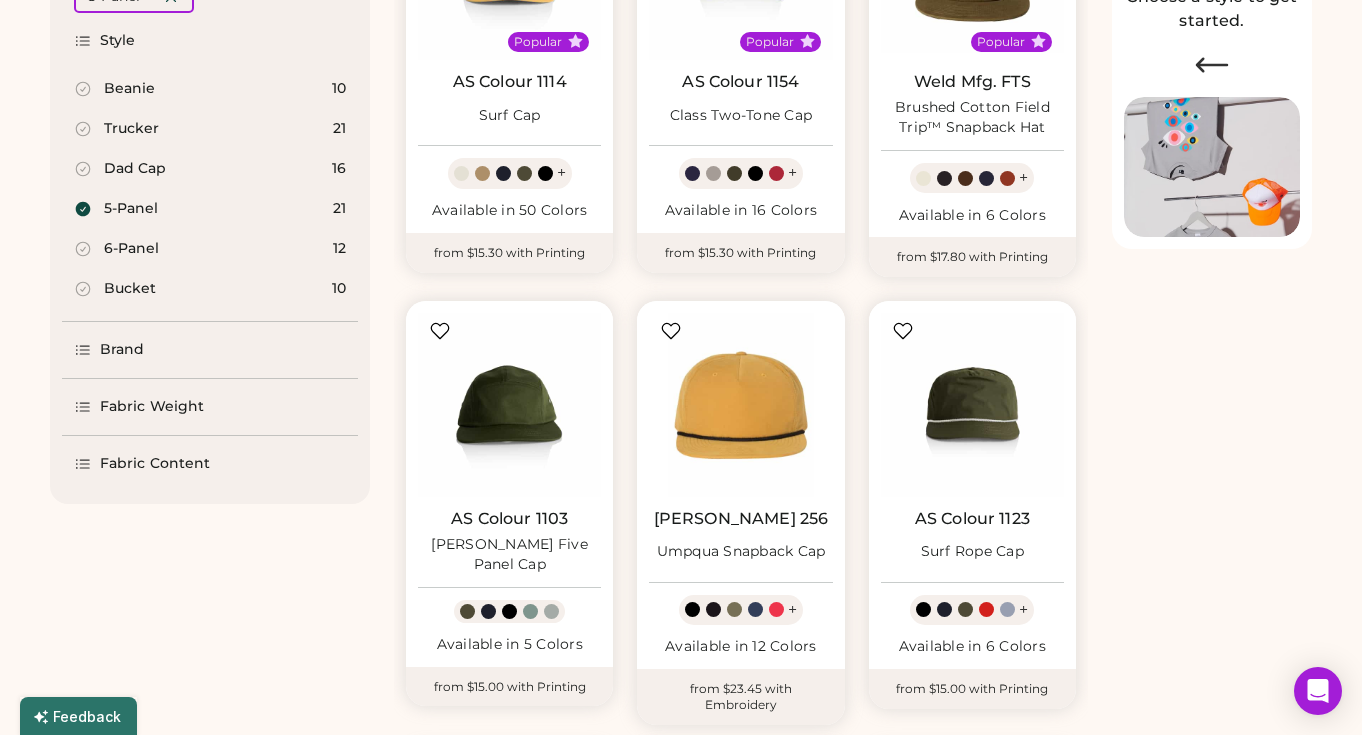 click on "Fabric Content" at bounding box center (155, 464) 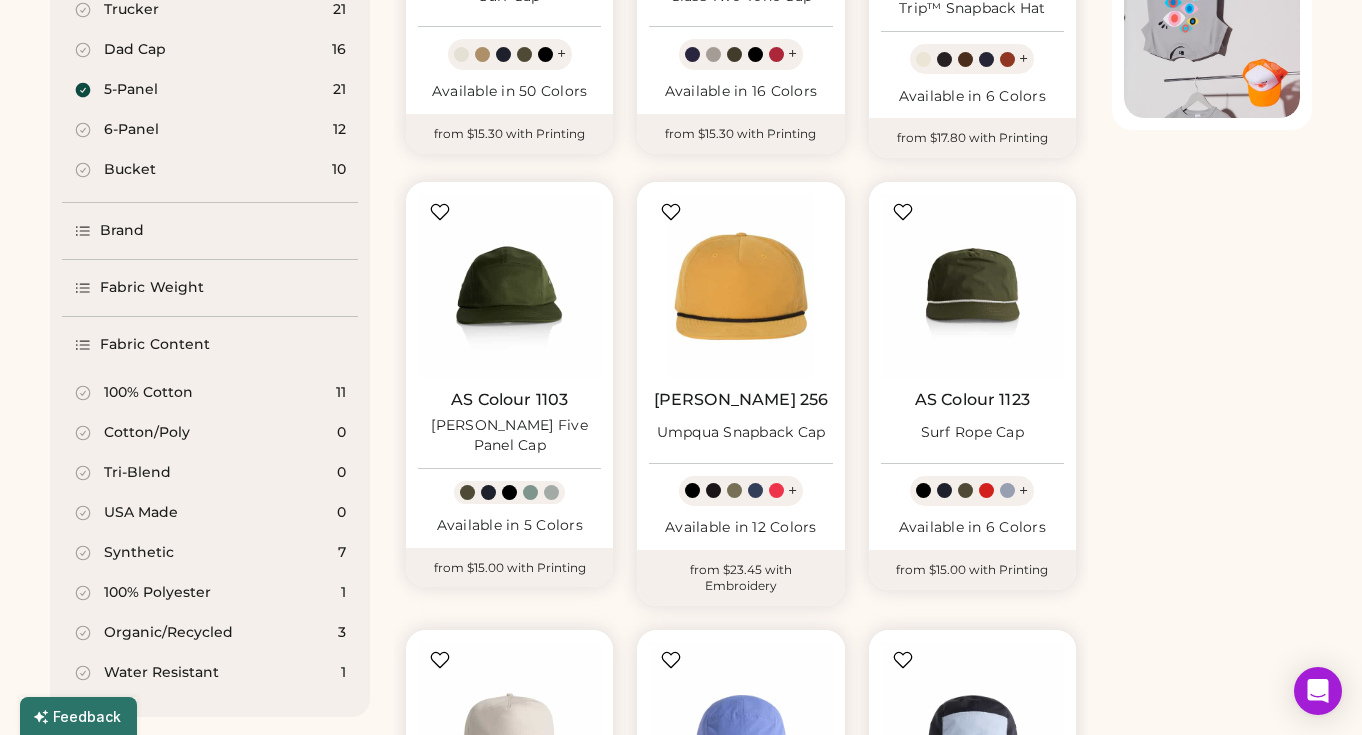 scroll, scrollTop: 508, scrollLeft: 0, axis: vertical 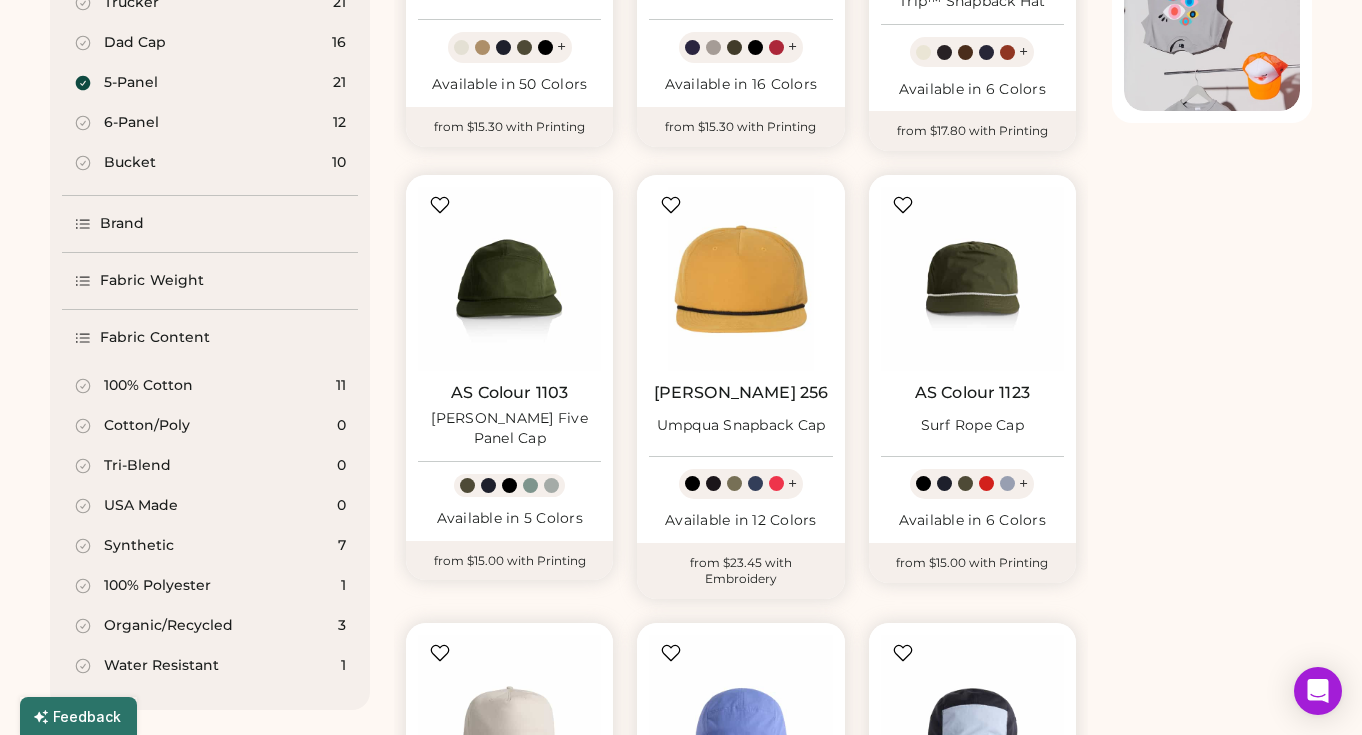 click 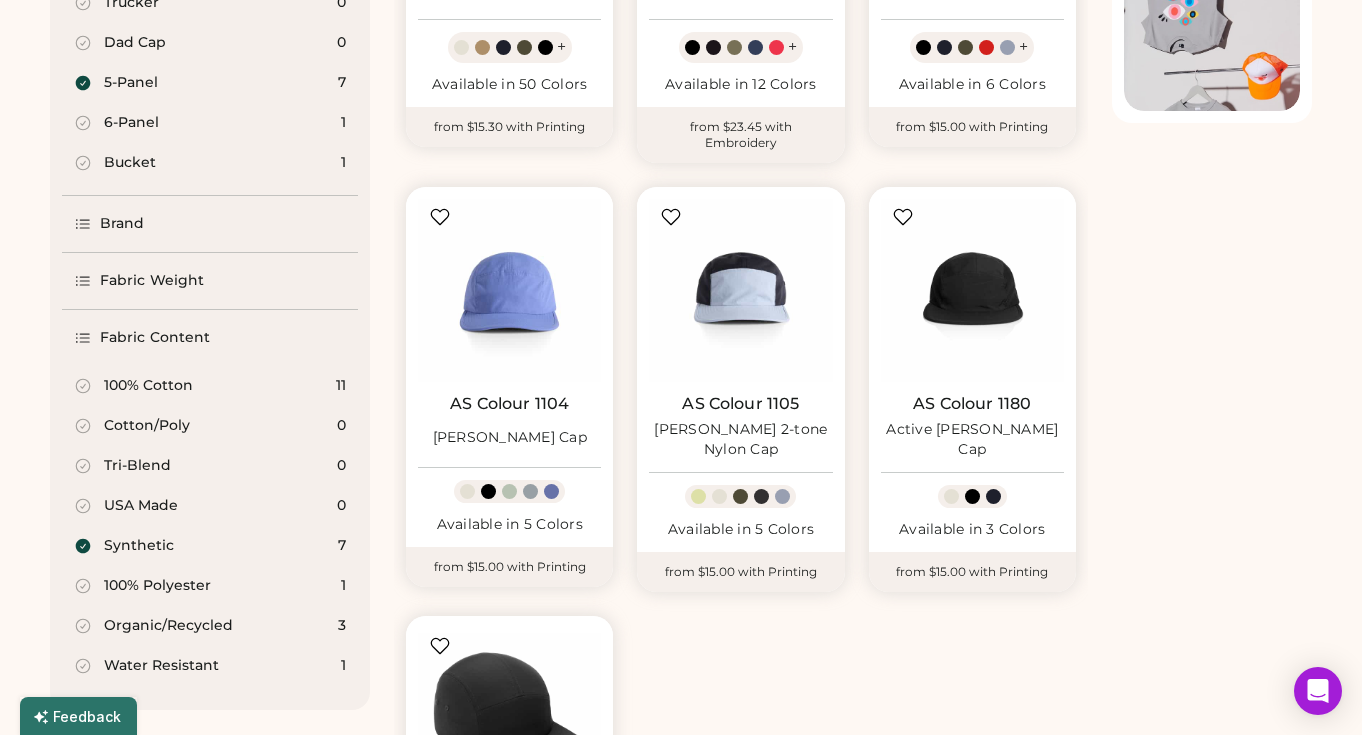 click 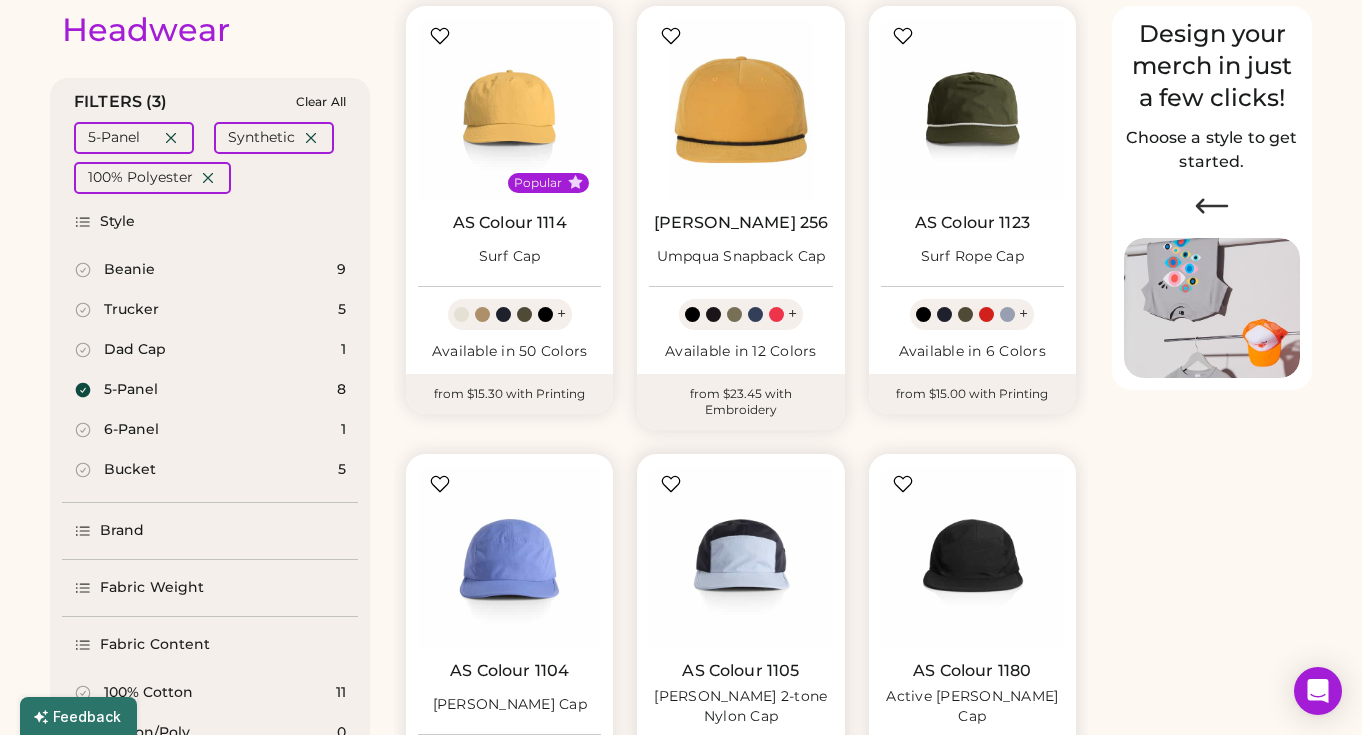 scroll, scrollTop: 135, scrollLeft: 0, axis: vertical 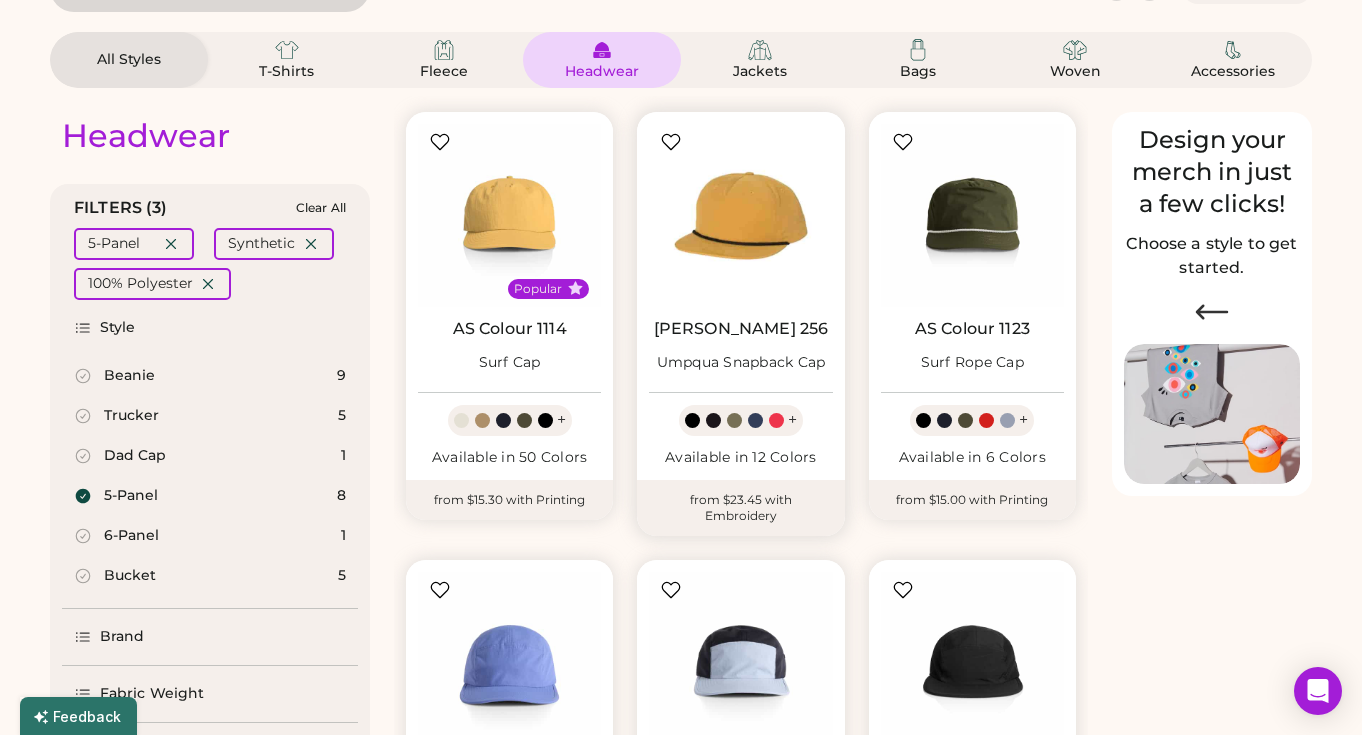 click at bounding box center (740, 215) 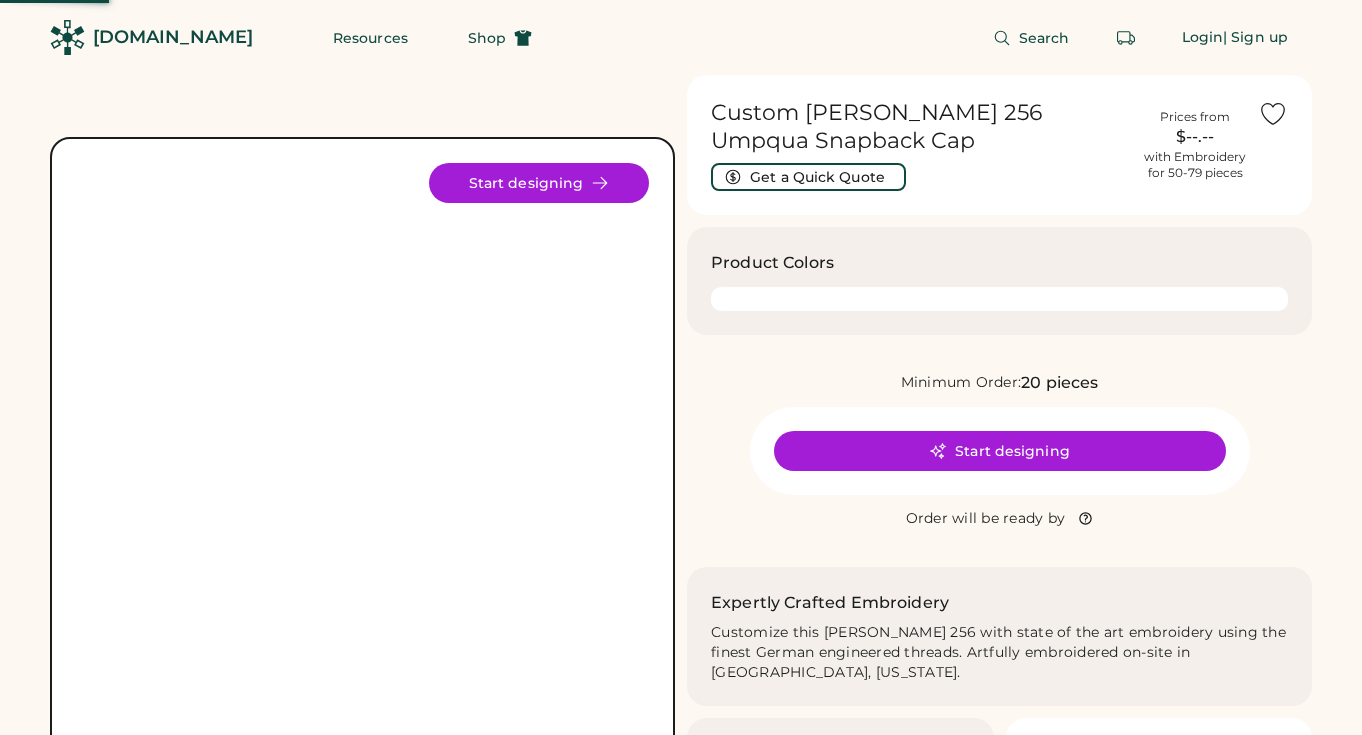 scroll, scrollTop: 0, scrollLeft: 0, axis: both 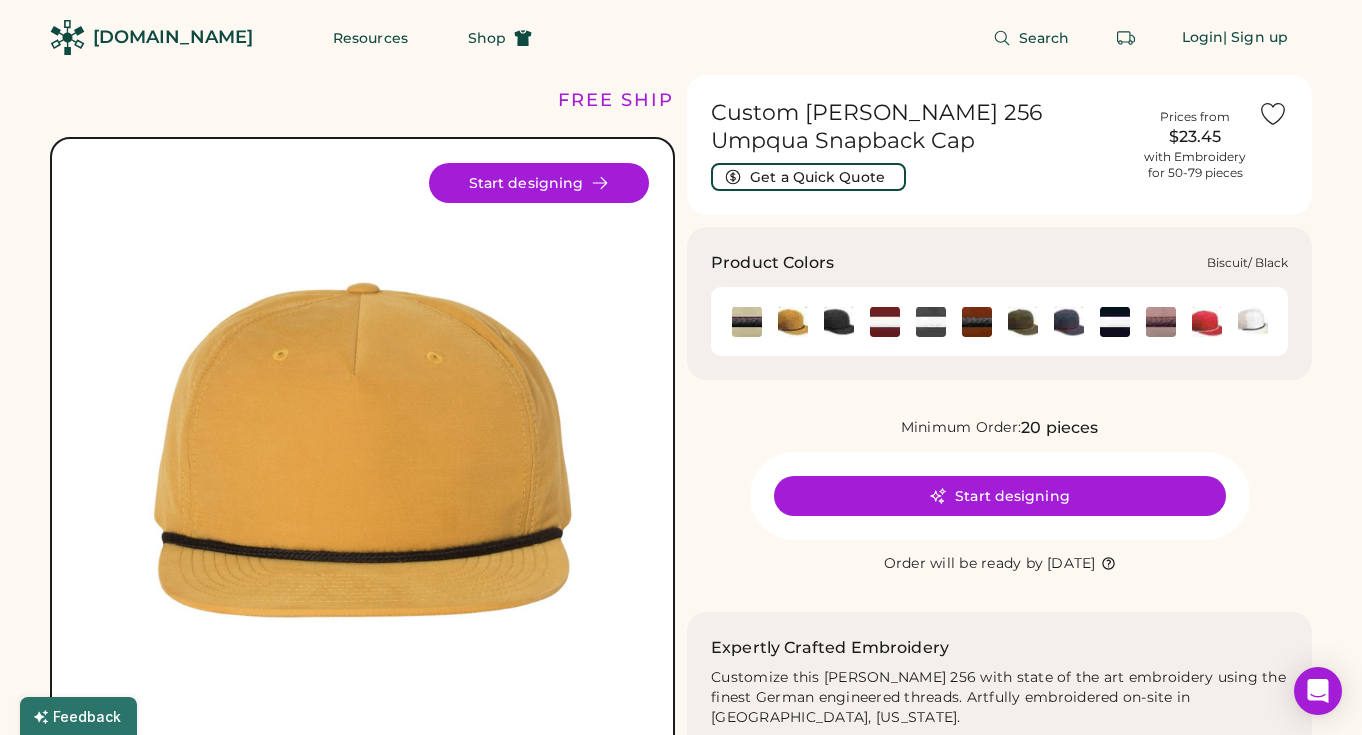 click 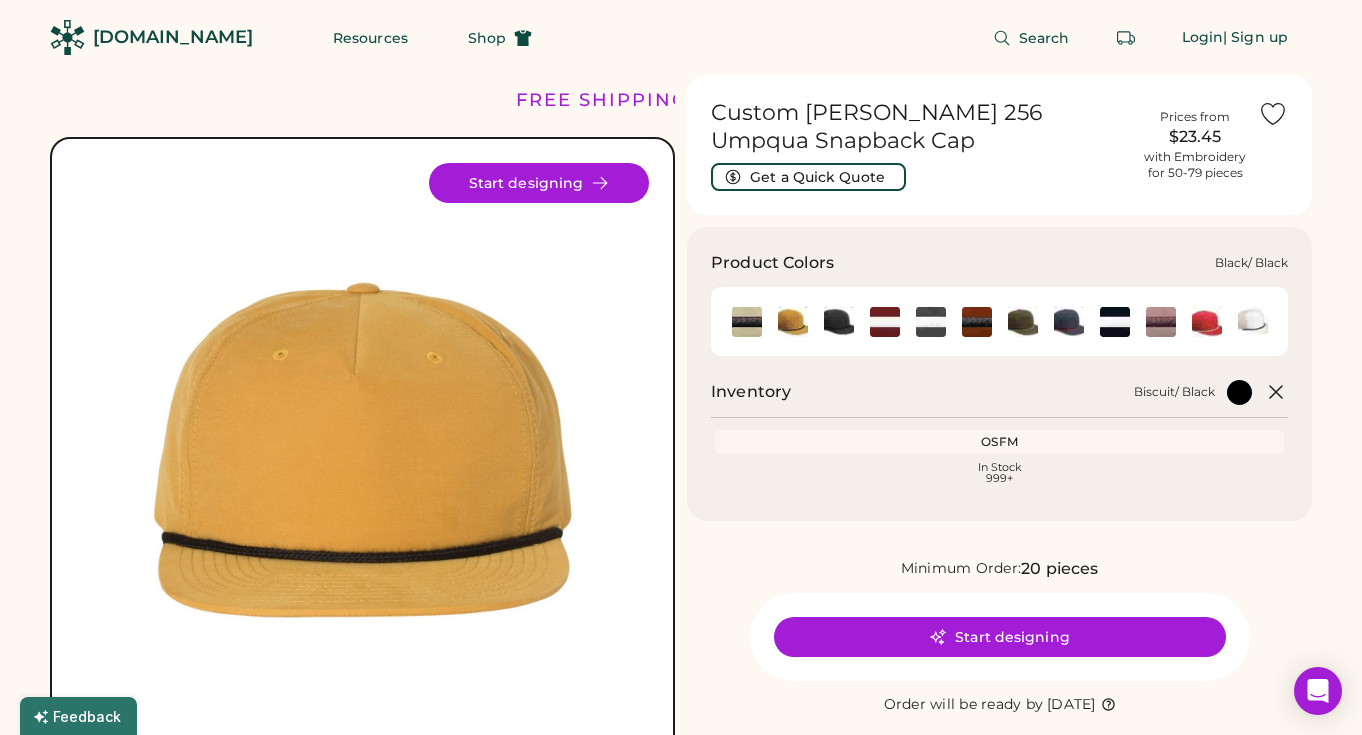 click 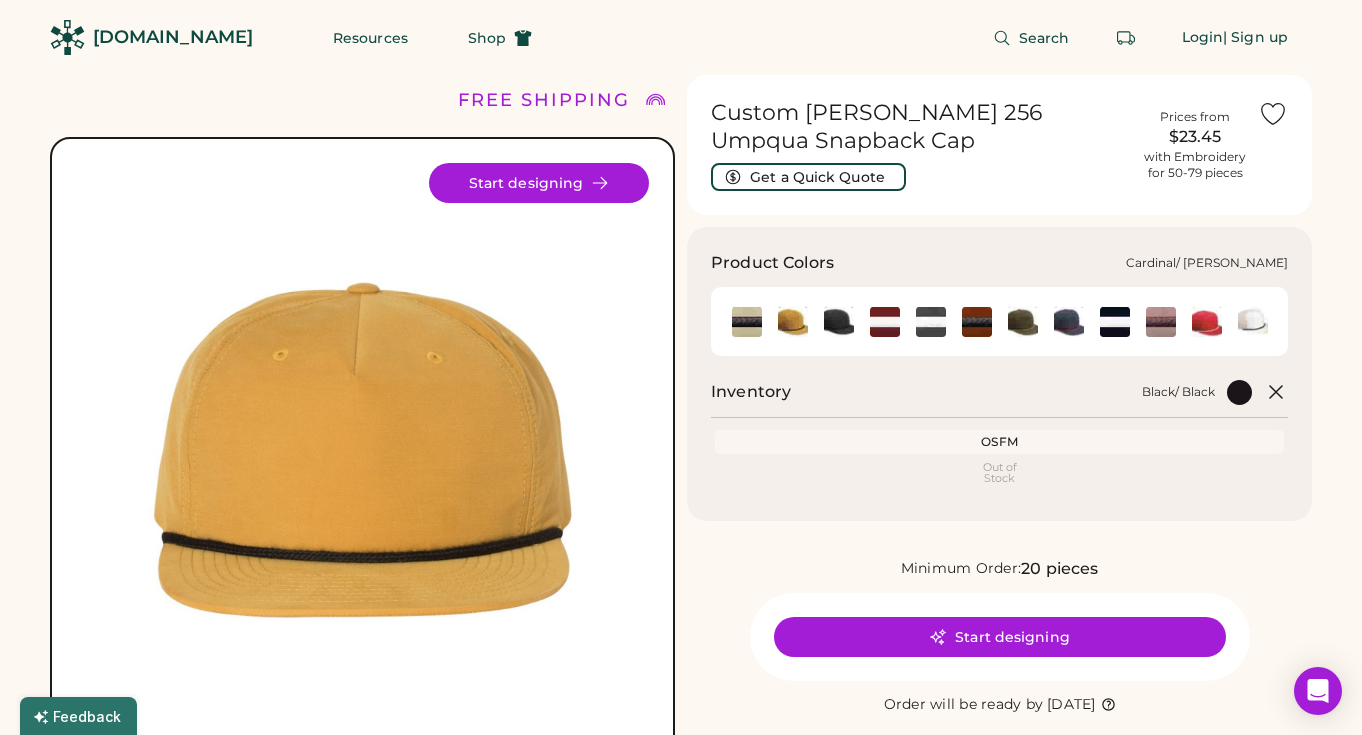 click 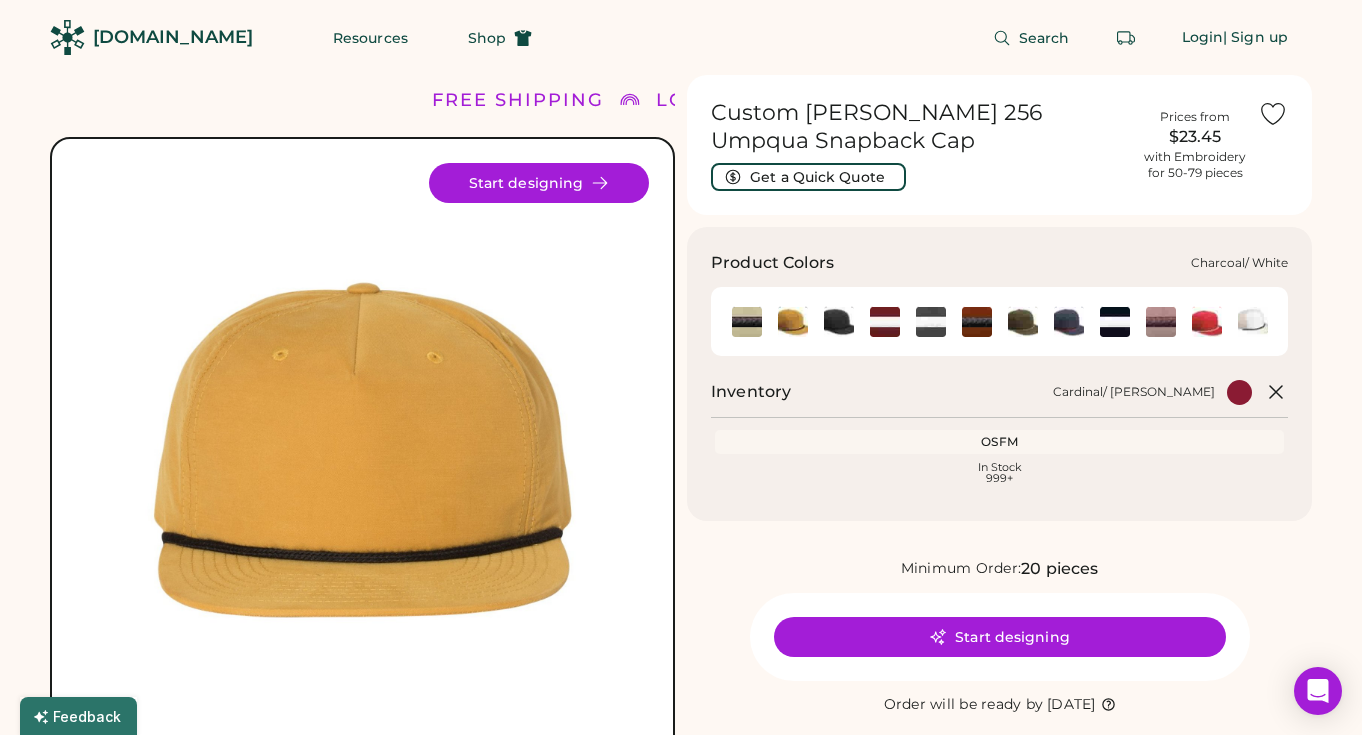 click 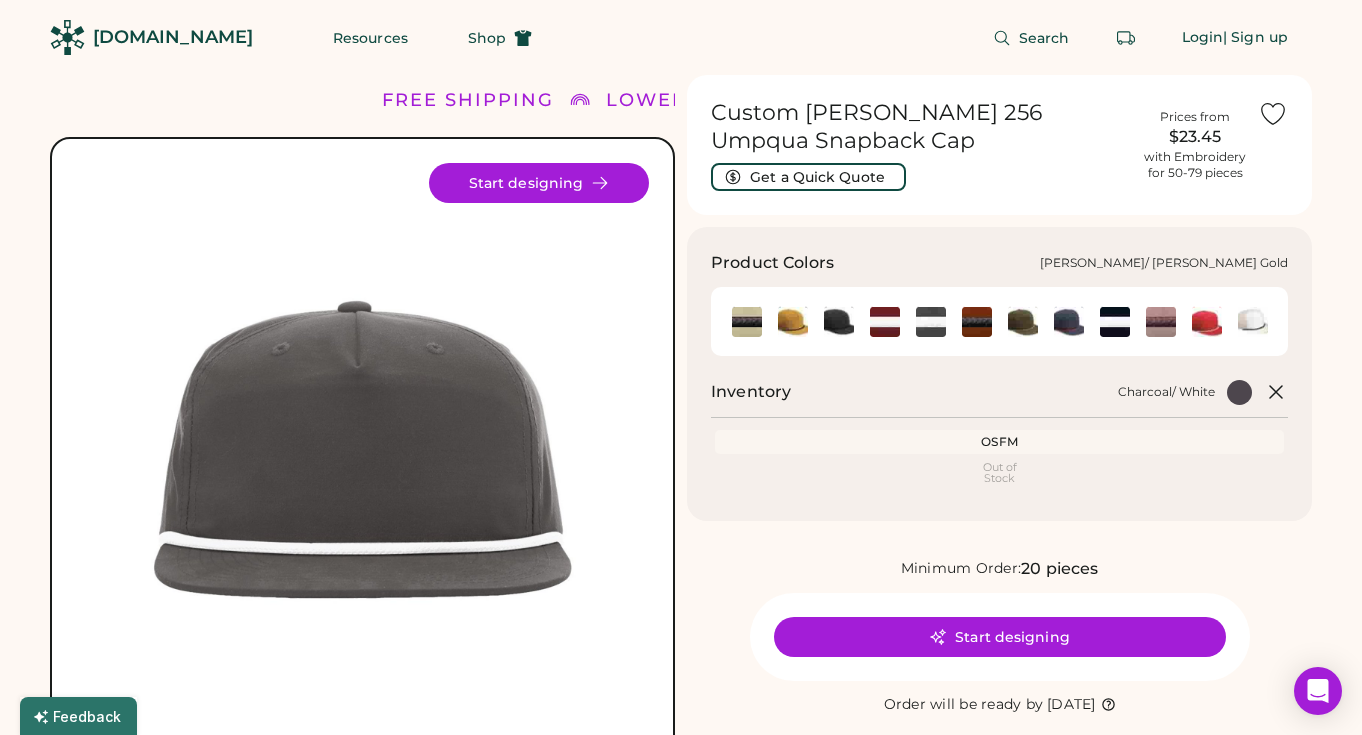 click 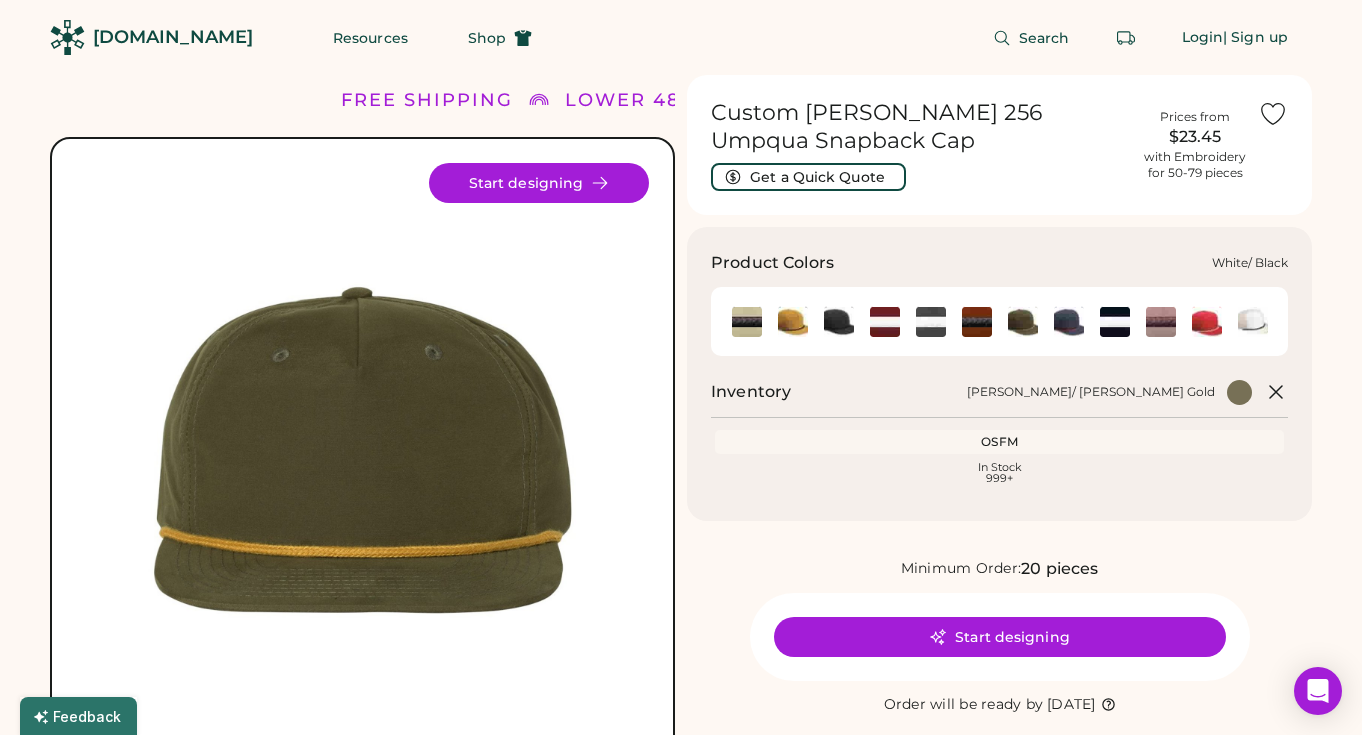click 